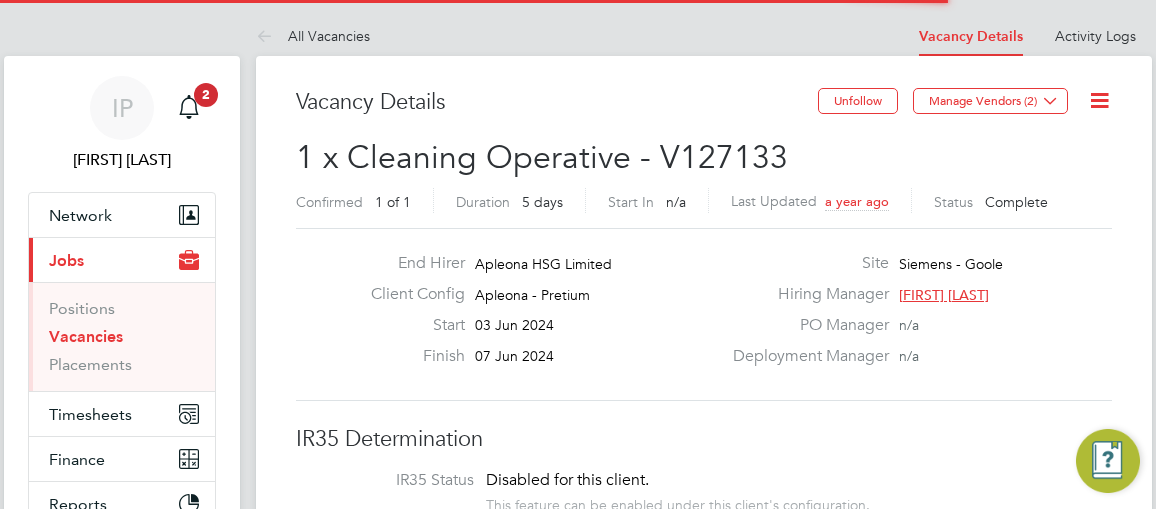 scroll, scrollTop: 0, scrollLeft: 0, axis: both 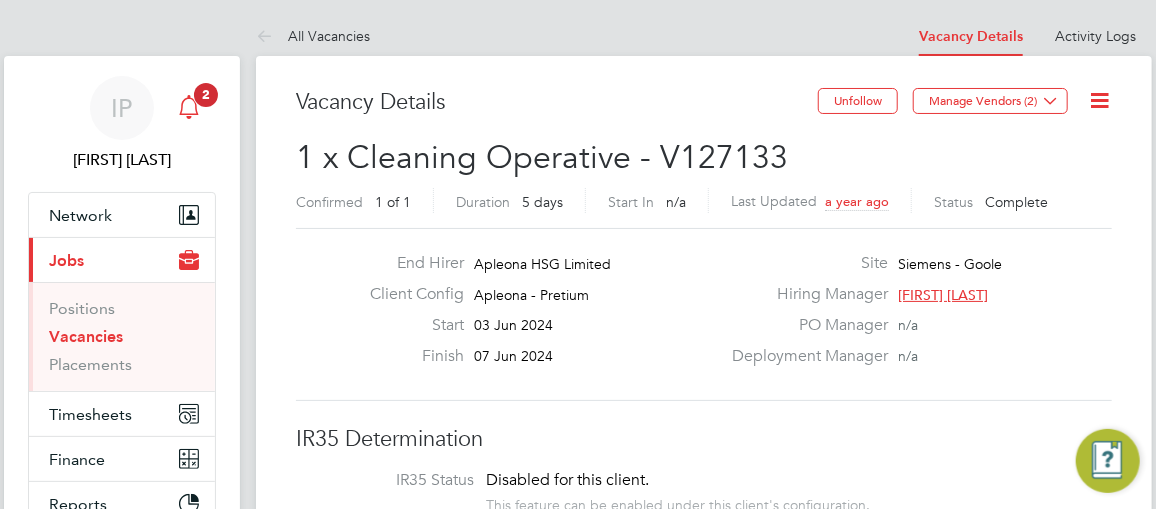 click on "2" at bounding box center [206, 95] 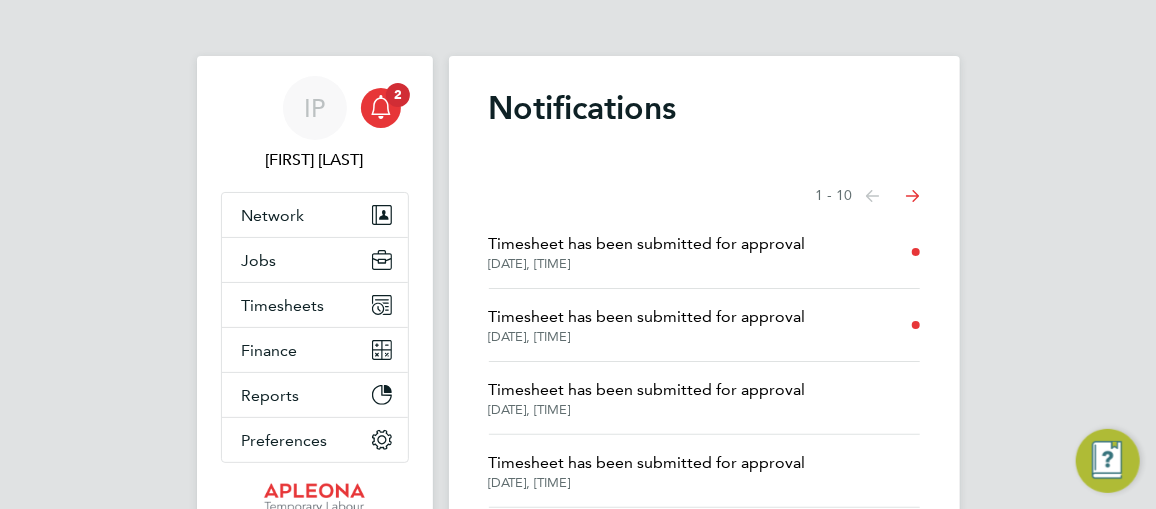 click on "Timesheet  has been submitted for approval" 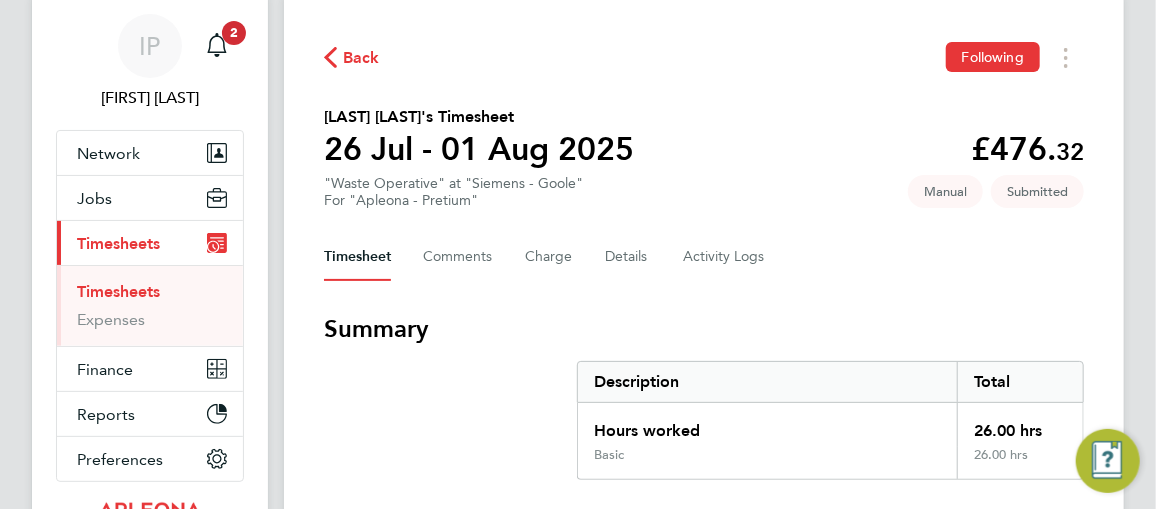 scroll, scrollTop: 90, scrollLeft: 0, axis: vertical 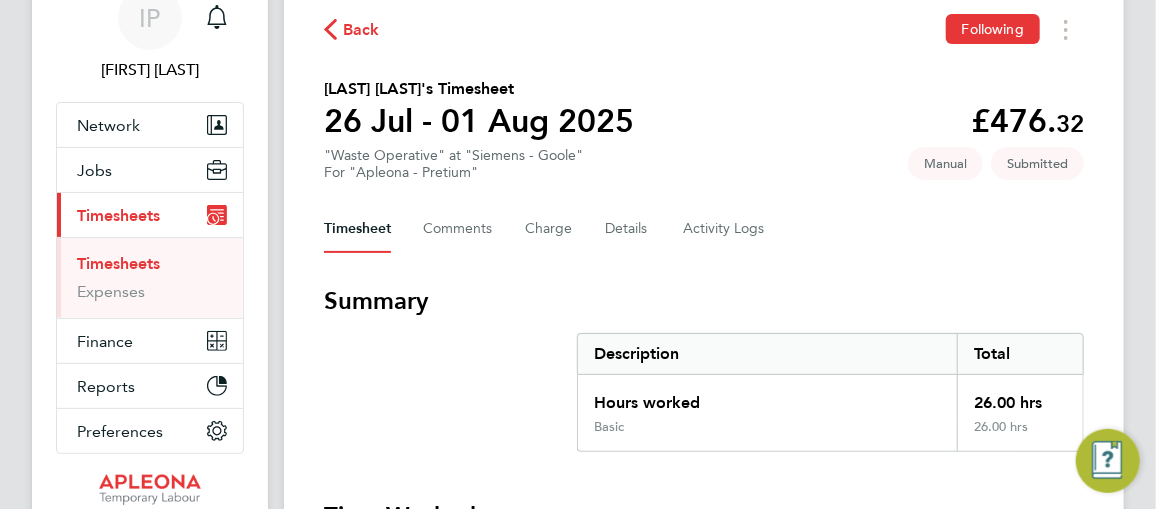 drag, startPoint x: 678, startPoint y: 6, endPoint x: 566, endPoint y: 43, distance: 117.953384 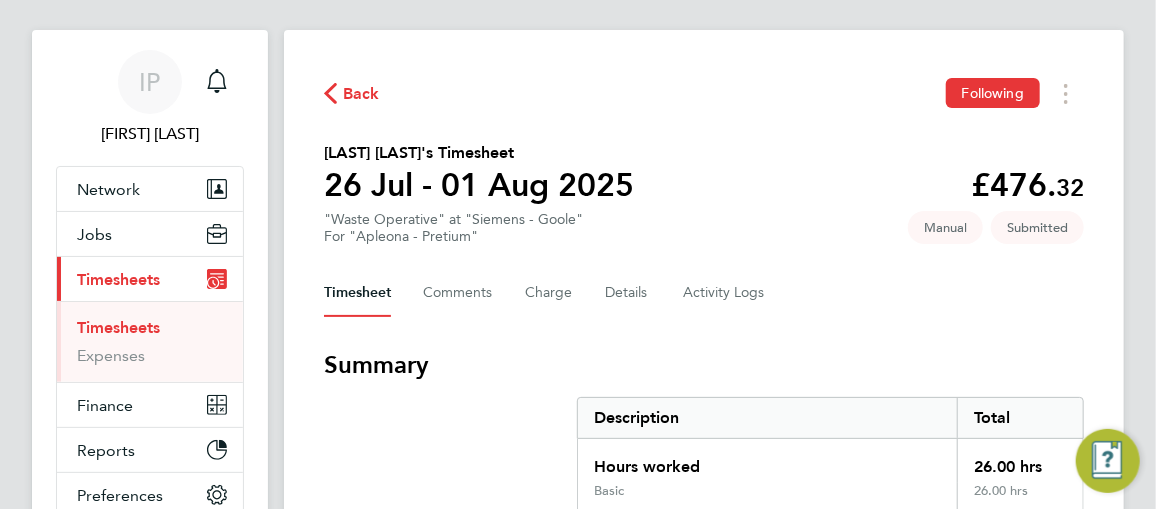 scroll, scrollTop: 0, scrollLeft: 0, axis: both 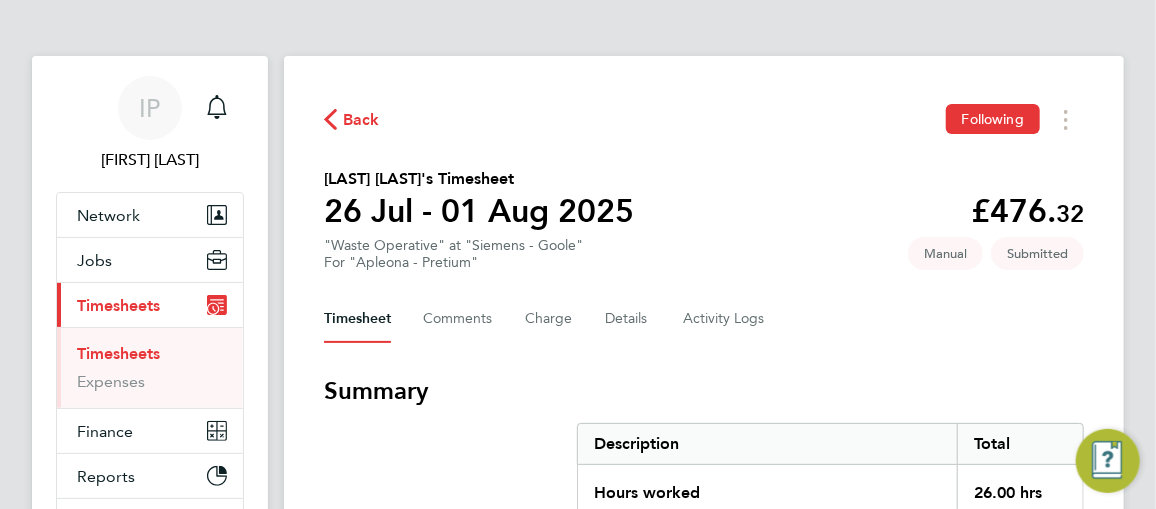click on "Back" 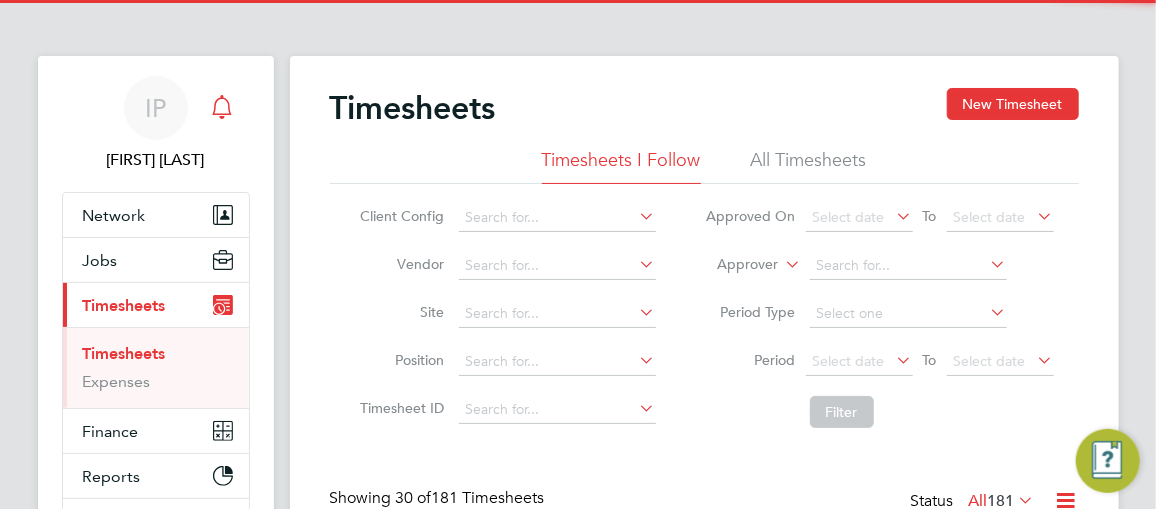 scroll, scrollTop: 10, scrollLeft: 10, axis: both 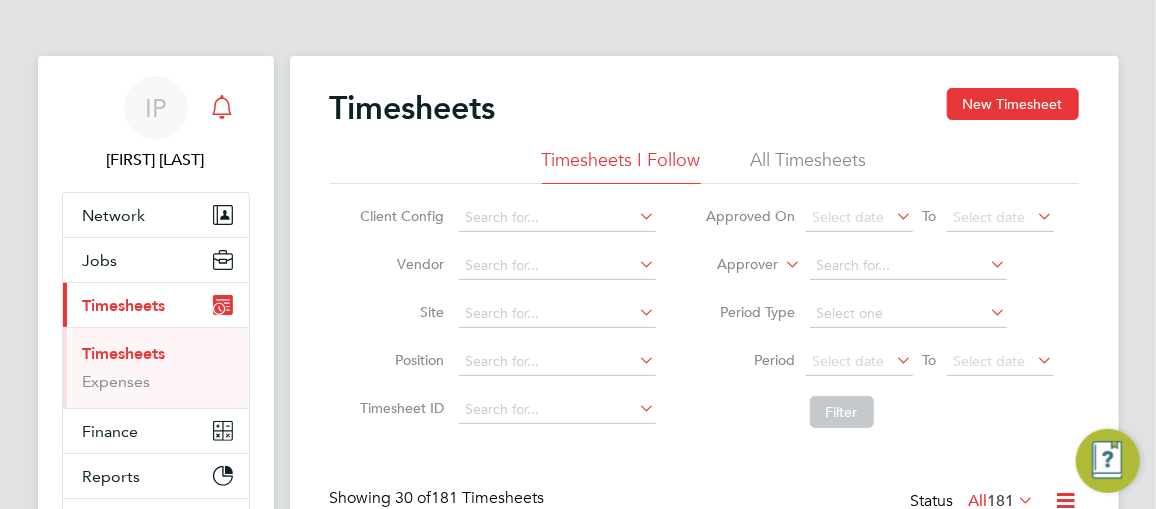 click 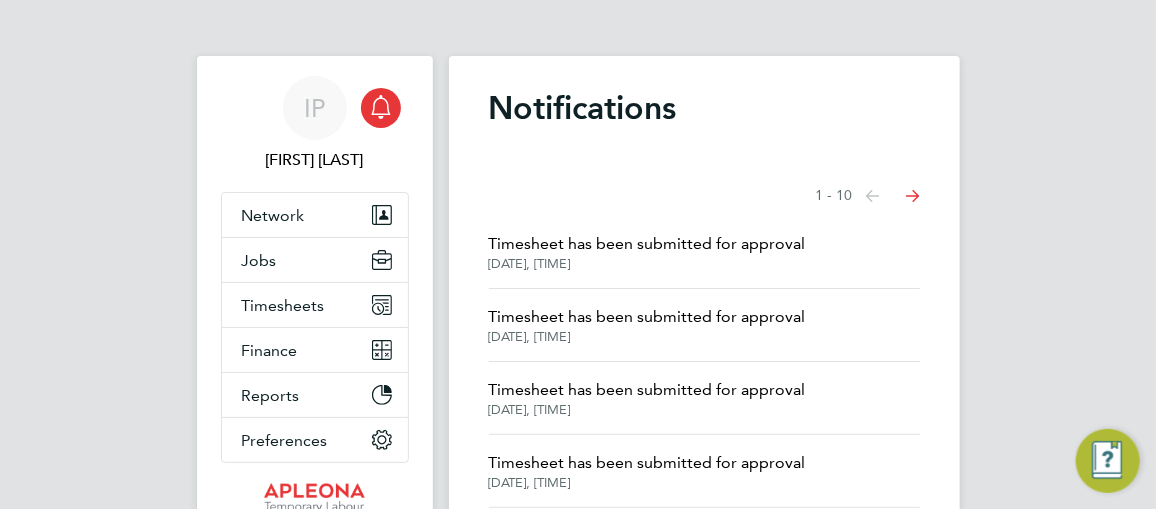 drag, startPoint x: 548, startPoint y: 258, endPoint x: 558, endPoint y: 261, distance: 10.440307 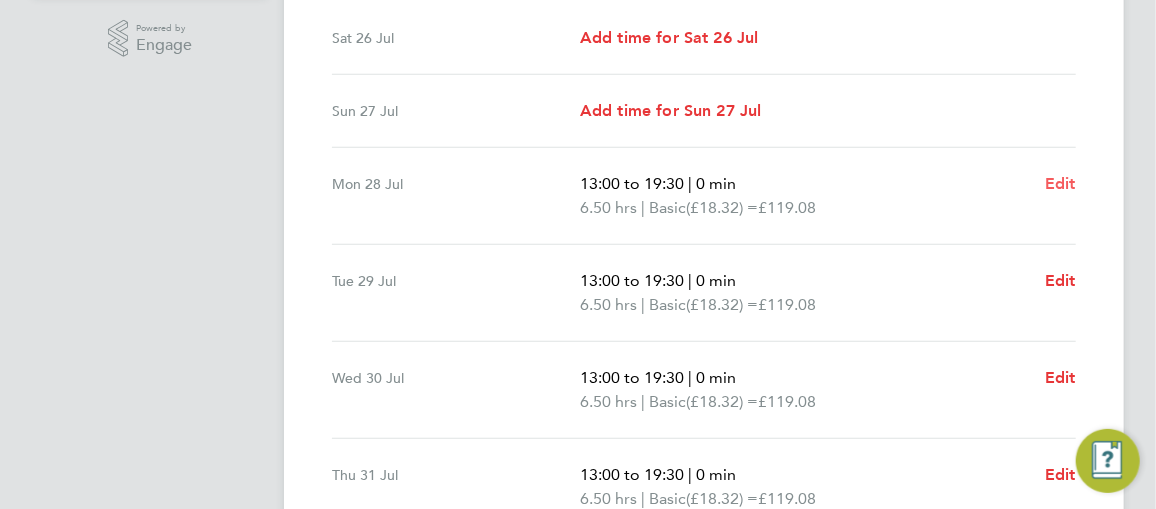 click on "Edit" at bounding box center [1060, 183] 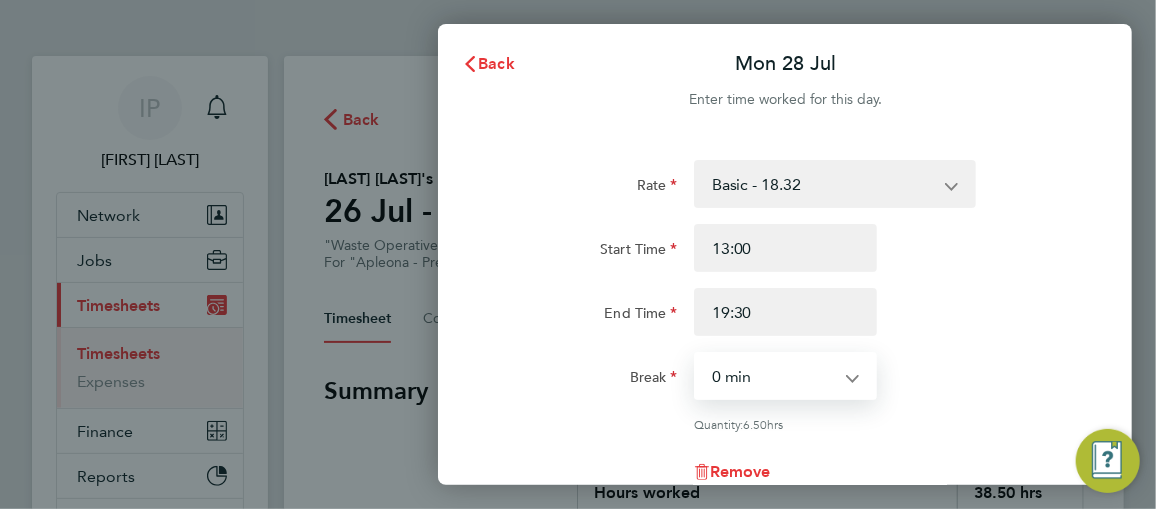 click on "0 min   15 min   30 min   45 min   60 min   75 min   90 min" at bounding box center [773, 376] 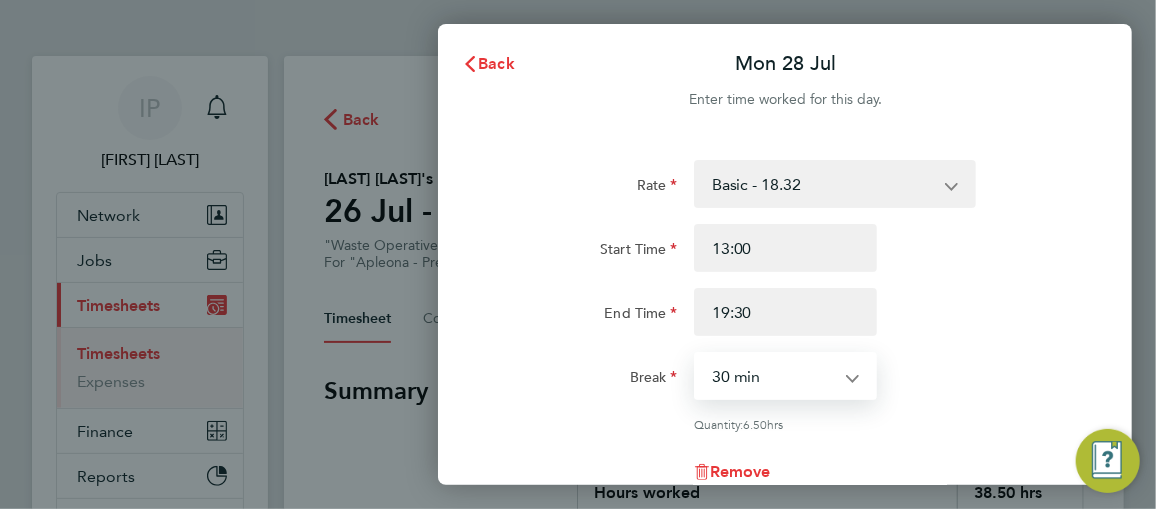 click on "0 min   15 min   30 min   45 min   60 min   75 min   90 min" at bounding box center (773, 376) 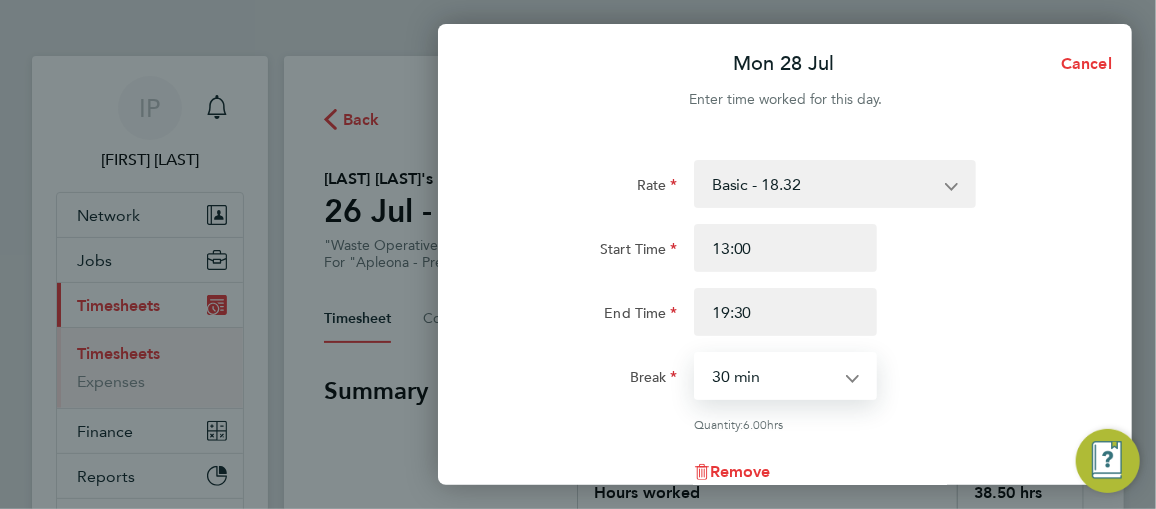 click on "End Time 19:30" 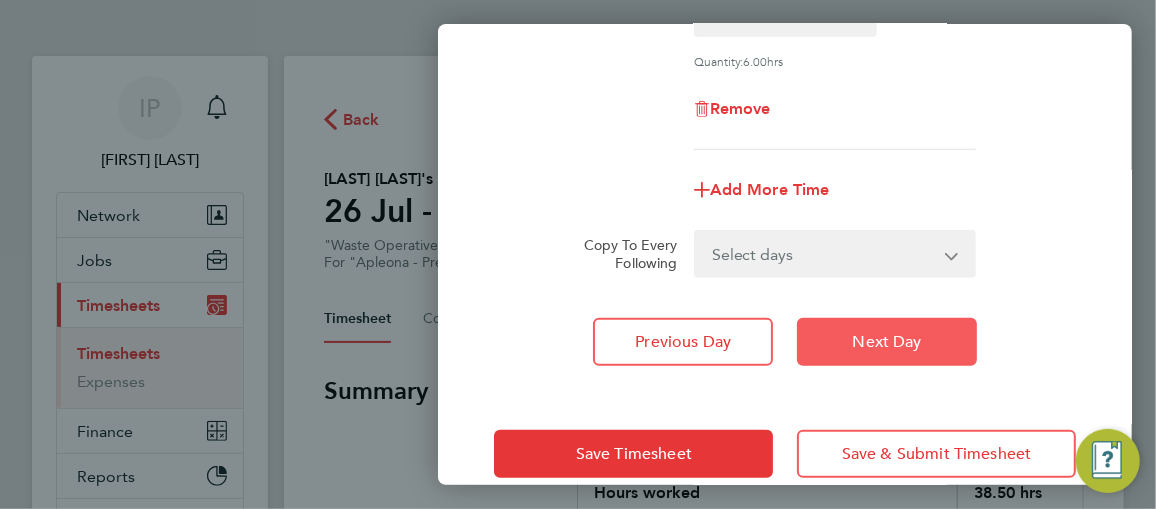 click on "Next Day" 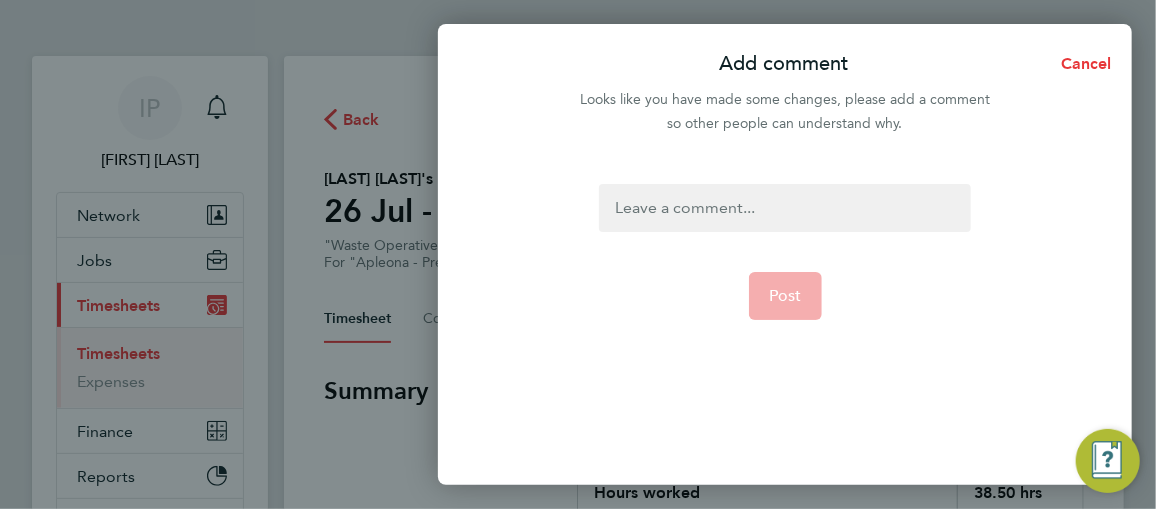 click at bounding box center [785, 208] 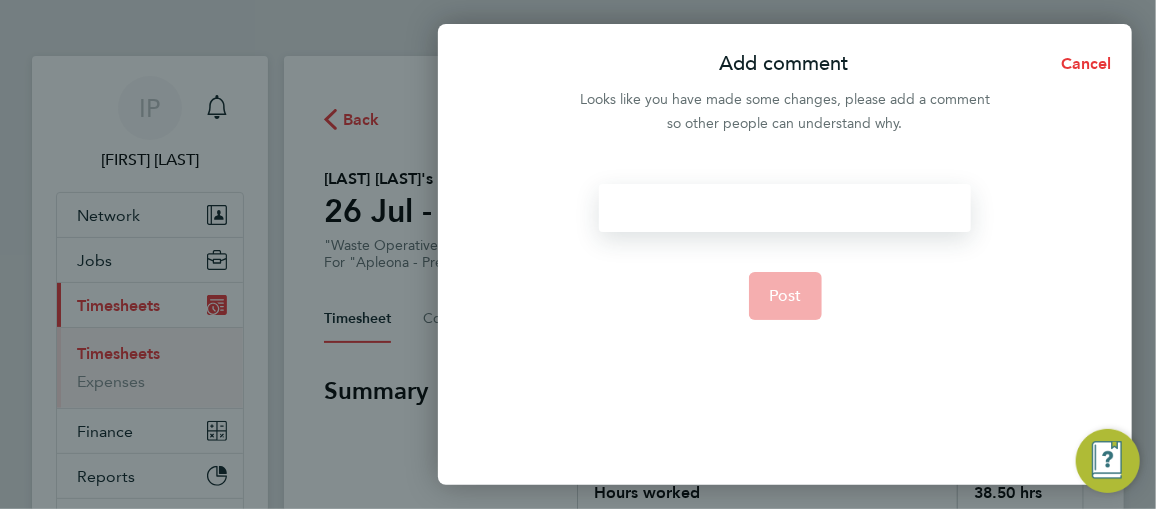 click at bounding box center [785, 208] 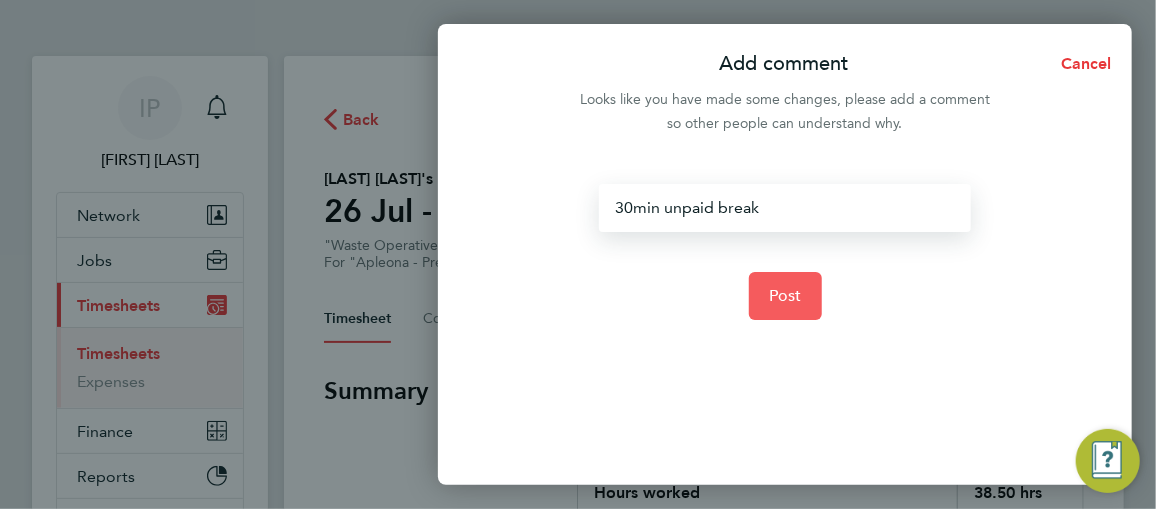click on "Post" 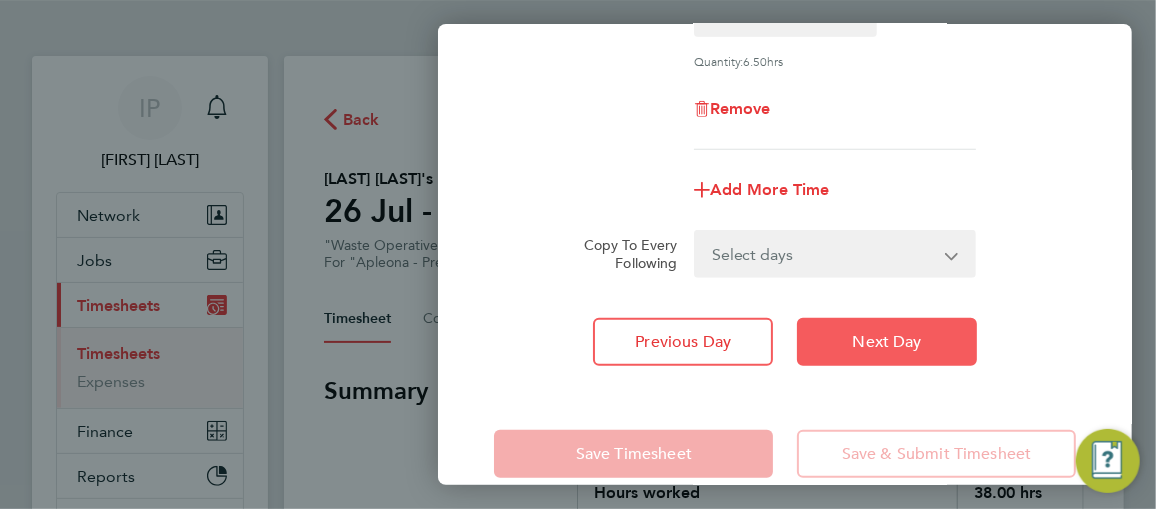 click on "Next Day" 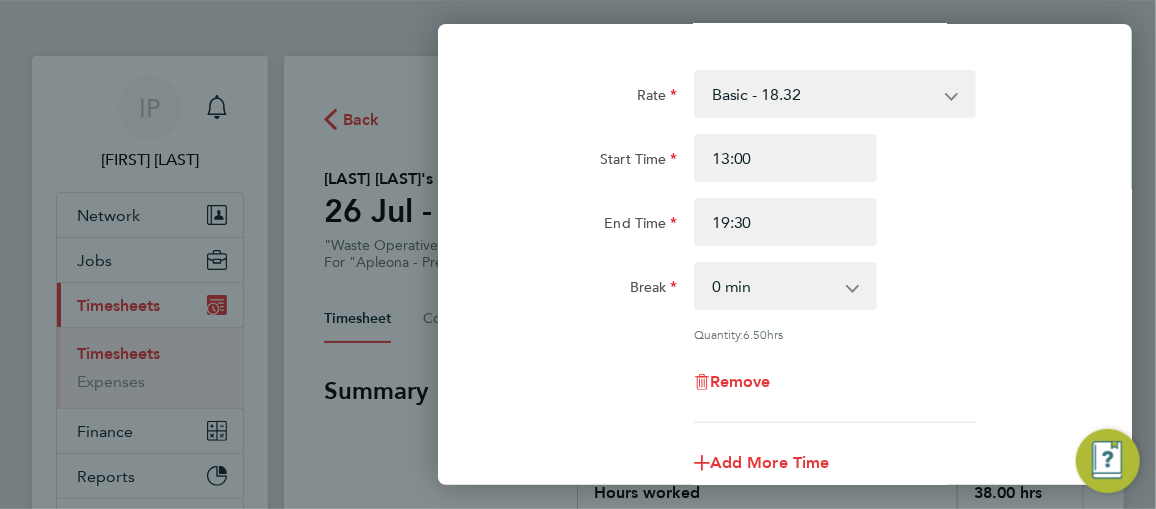 click on "0 min   15 min   30 min   45 min   60 min   75 min   90 min" at bounding box center [773, 286] 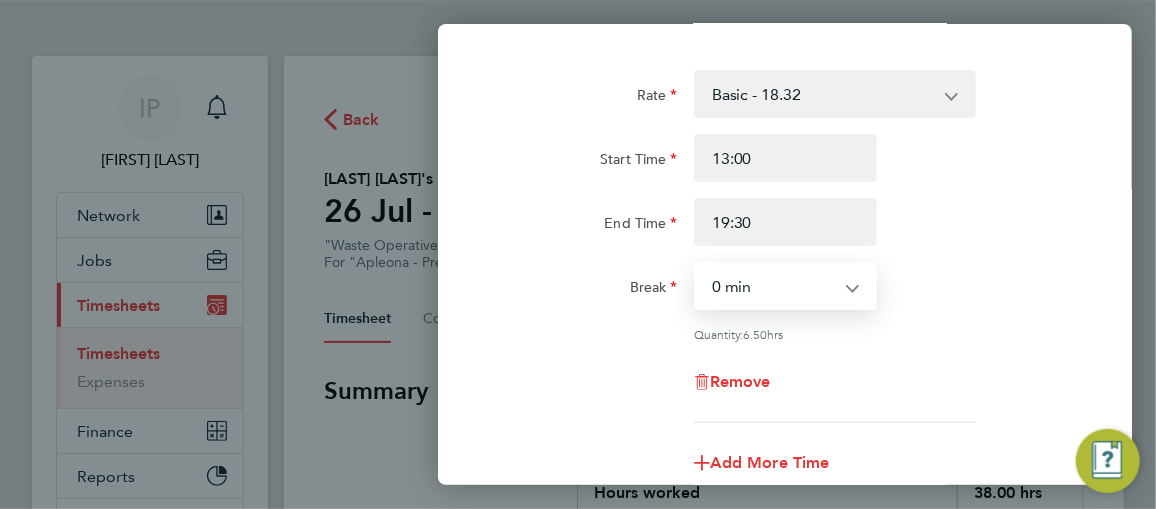 select on "30" 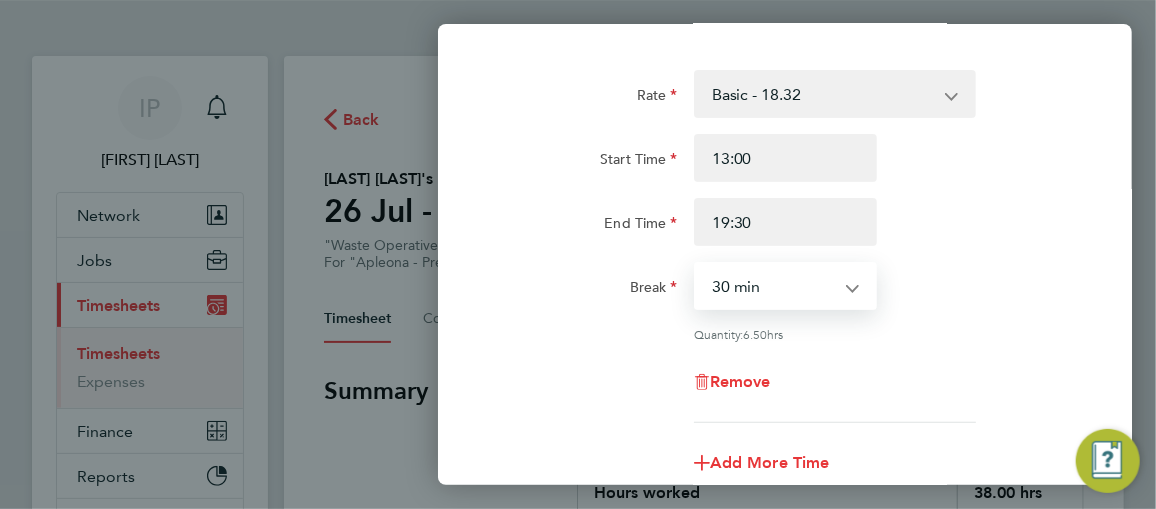 click on "0 min   15 min   30 min   45 min   60 min   75 min   90 min" at bounding box center [773, 286] 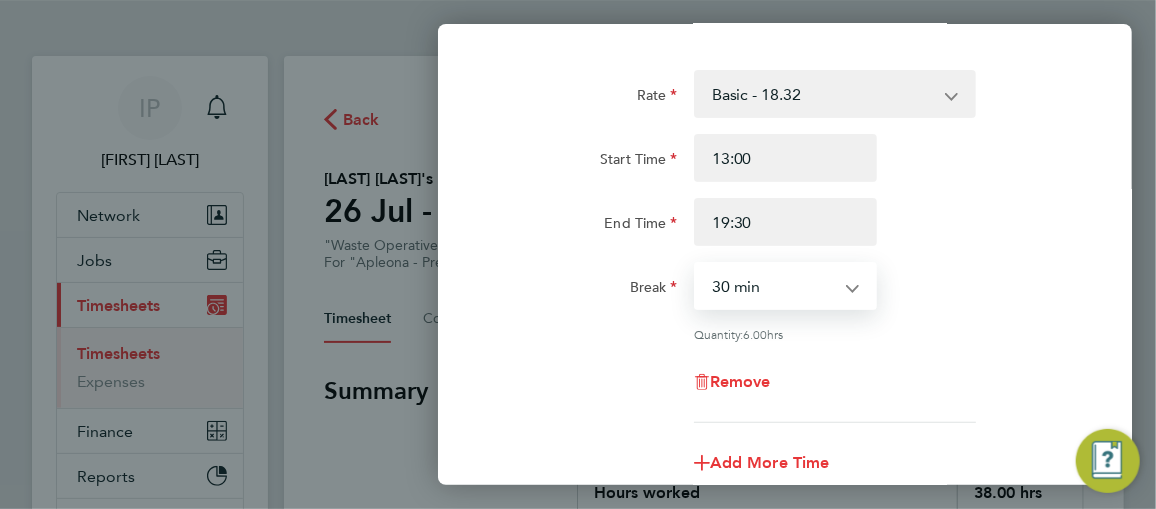 click on "Remove" 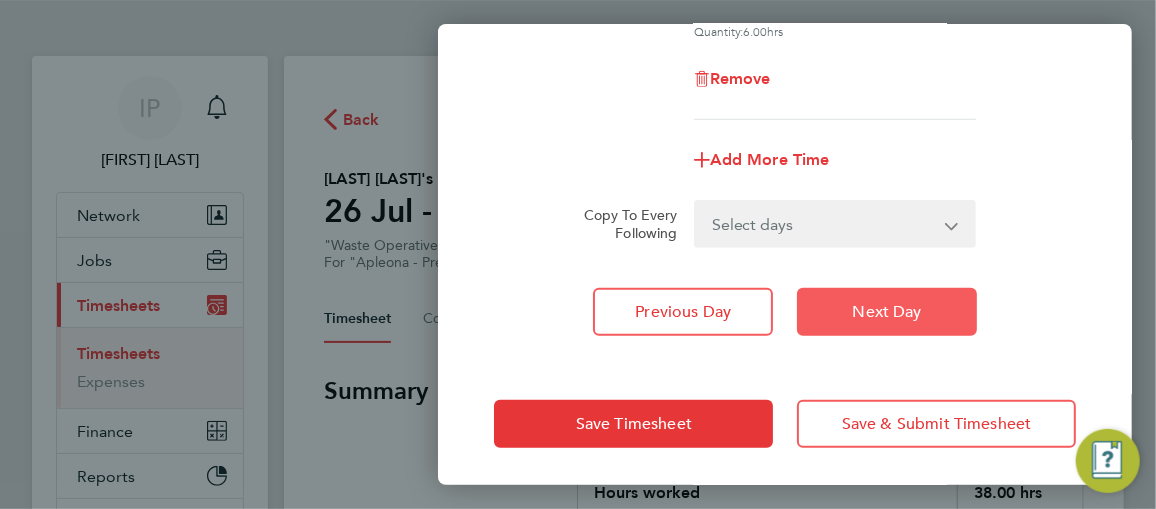 click on "Next Day" 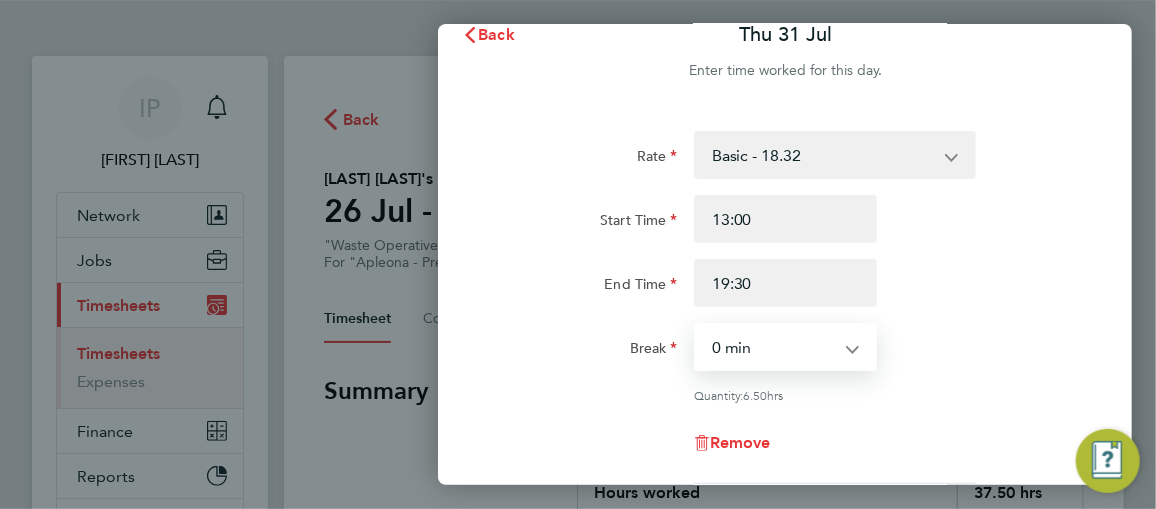click on "0 min   15 min   30 min   45 min   60 min   75 min   90 min" at bounding box center [773, 347] 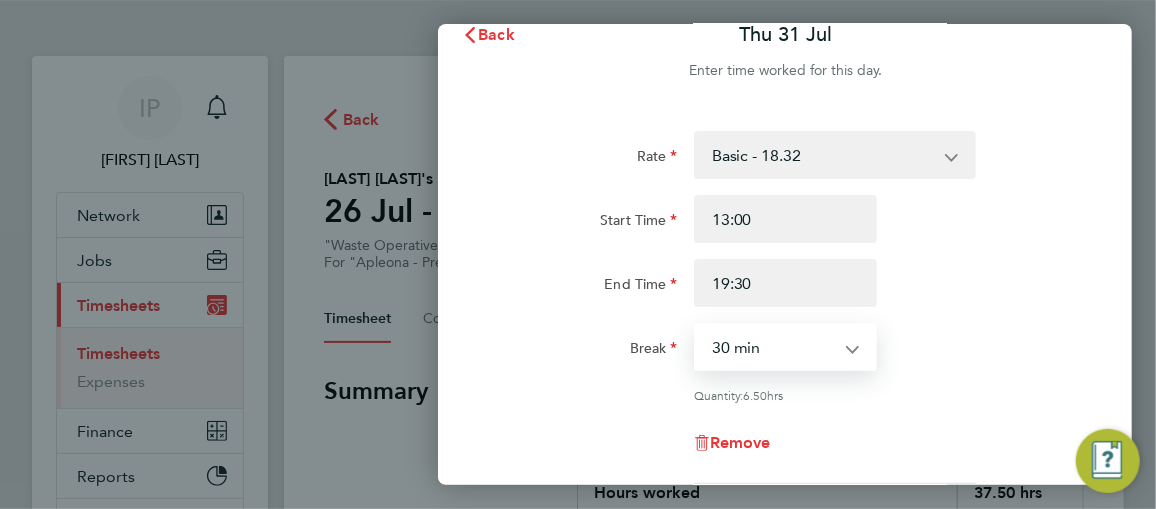 click on "0 min   15 min   30 min   45 min   60 min   75 min   90 min" at bounding box center (773, 347) 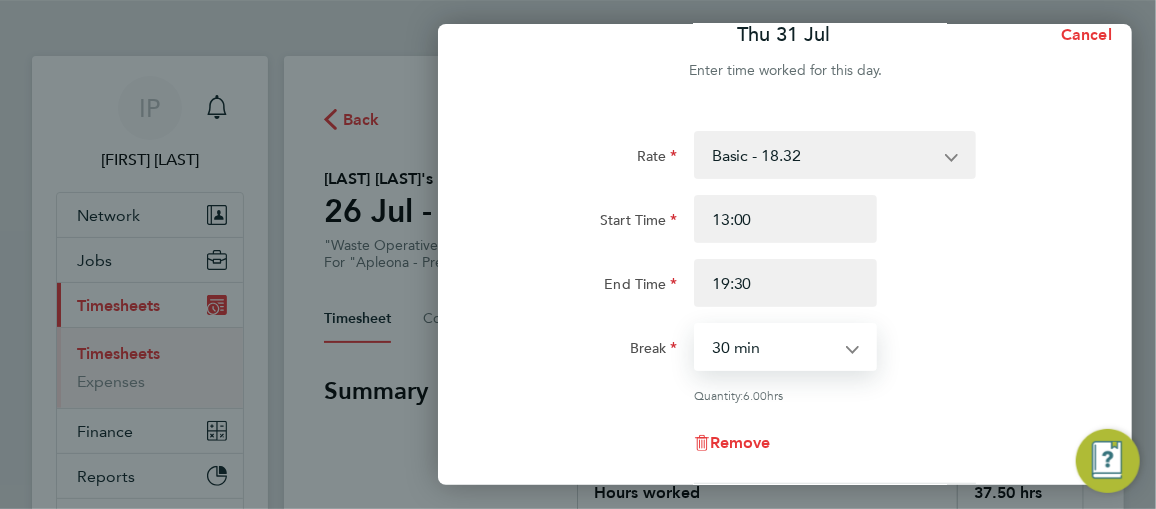 click on "Start Time 13:00 End Time 19:30" 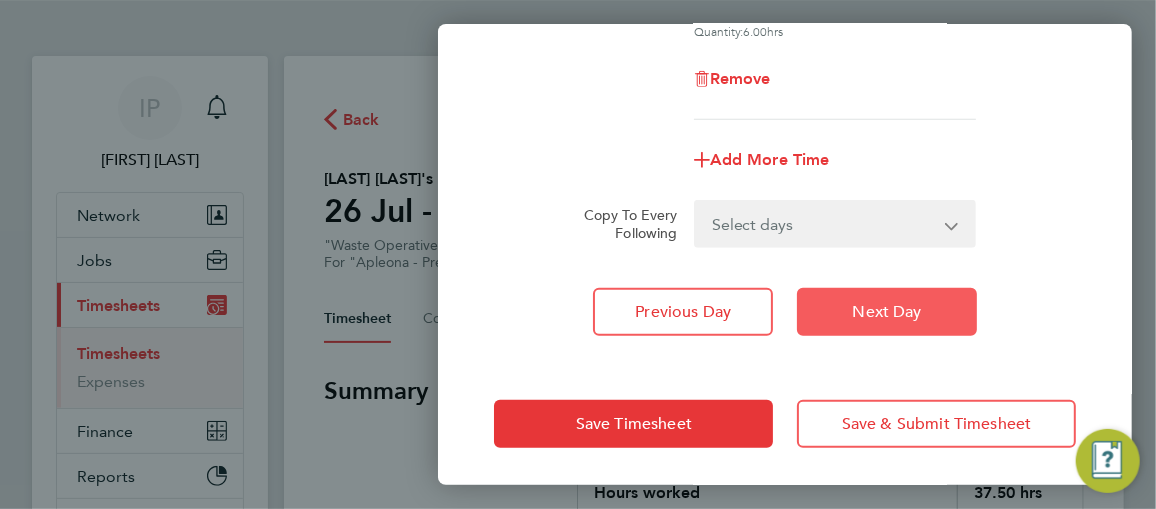 click on "Next Day" 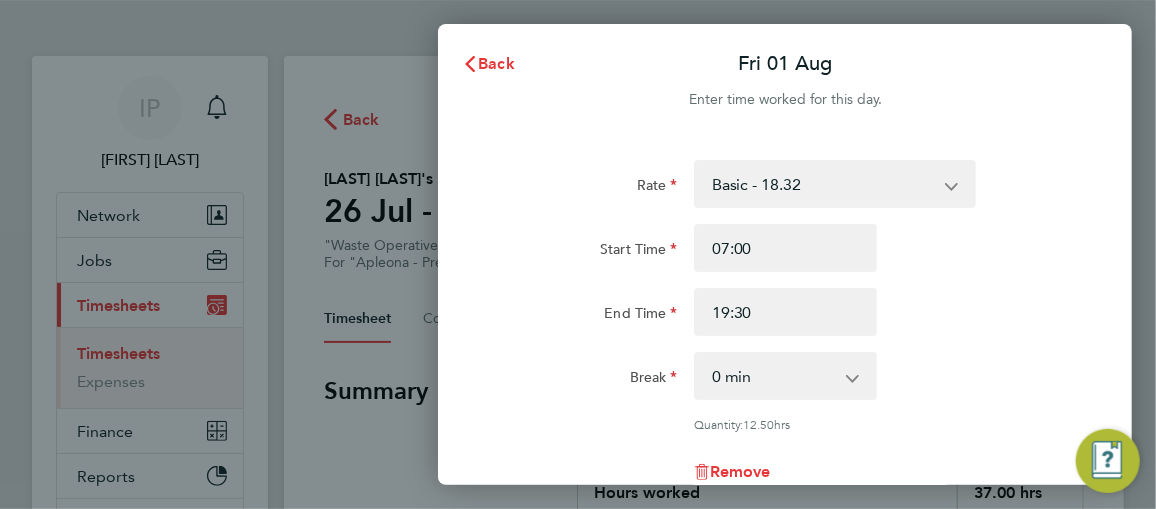 click on "0 min   15 min   30 min   45 min   60 min   75 min   90 min" at bounding box center (773, 376) 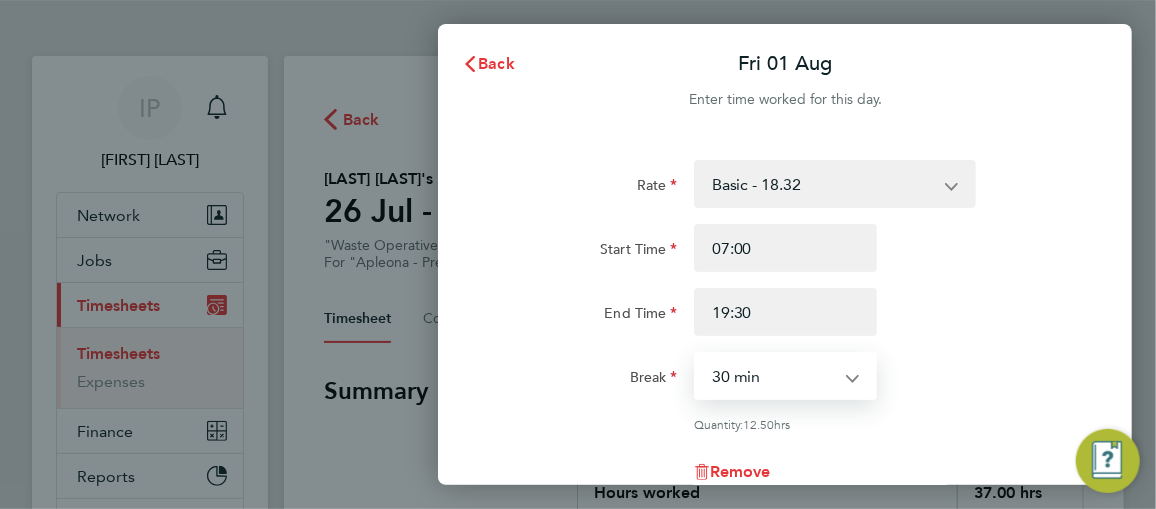 click on "0 min   15 min   30 min   45 min   60 min   75 min   90 min" at bounding box center (773, 376) 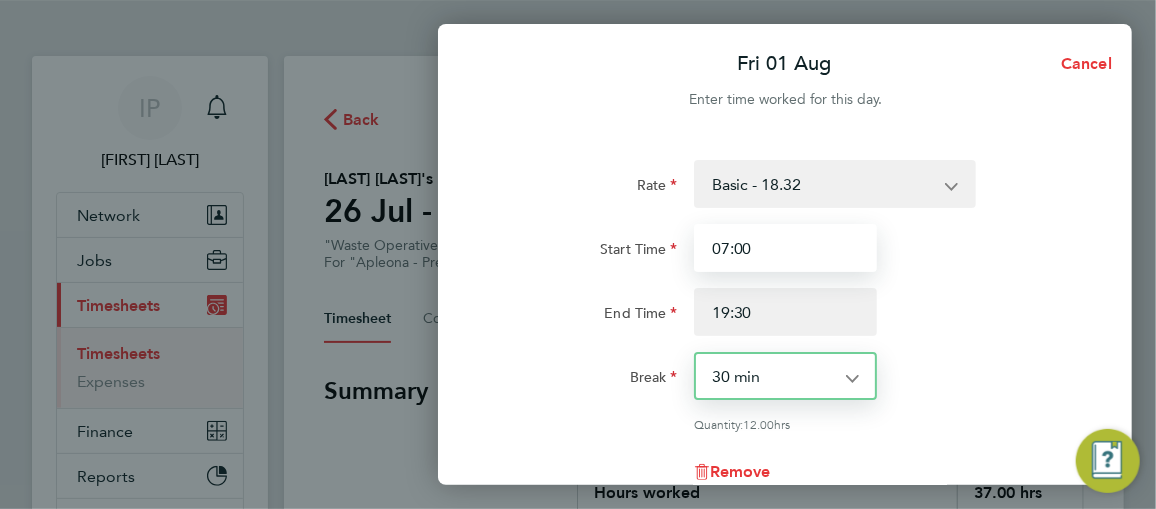 click on "07:00" at bounding box center [785, 248] 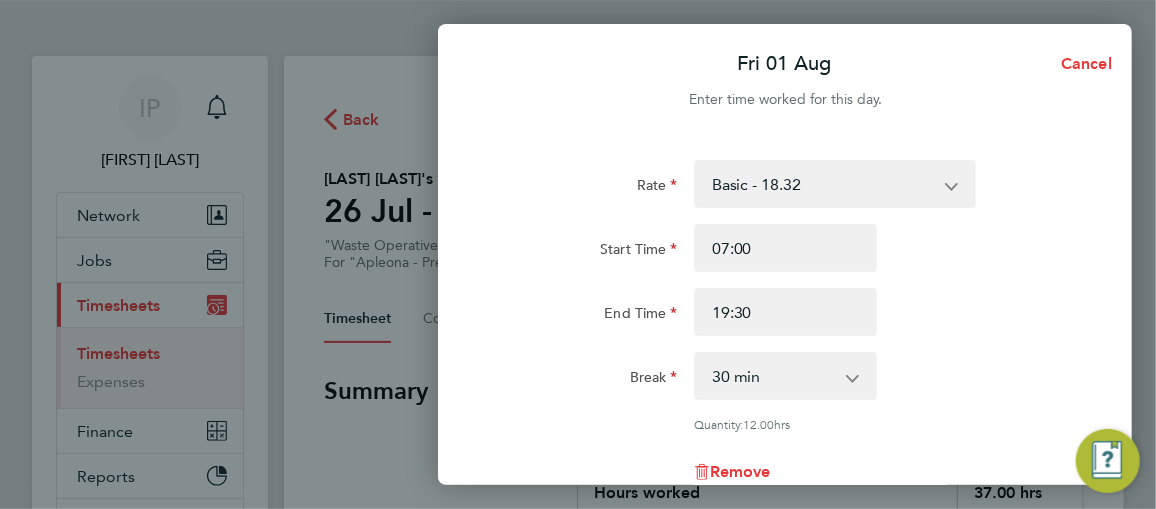click on "Start Time 07:00 End Time 19:30" 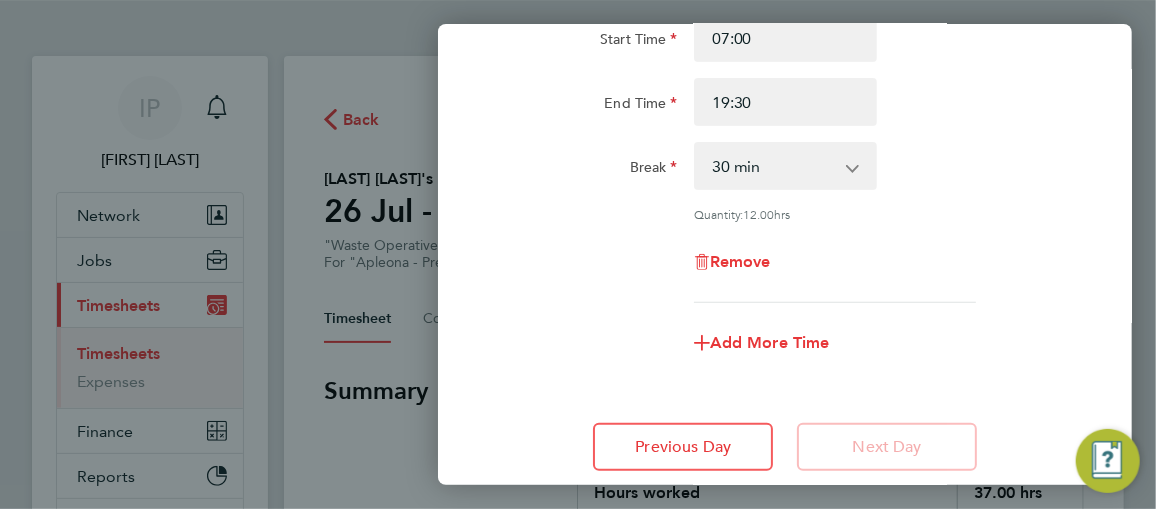 scroll, scrollTop: 181, scrollLeft: 0, axis: vertical 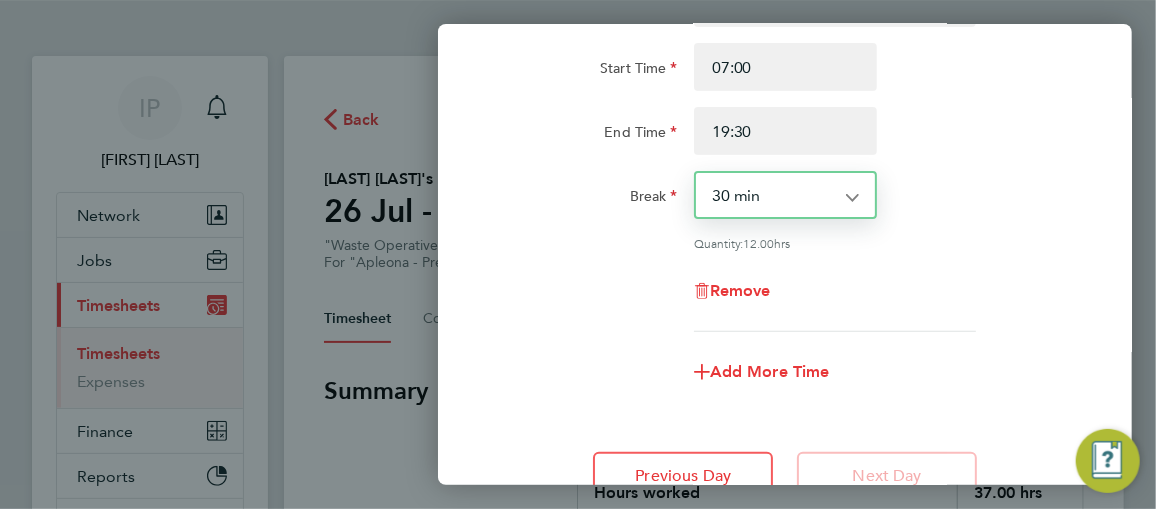 click on "0 min   15 min   30 min   45 min   60 min   75 min   90 min" at bounding box center [773, 195] 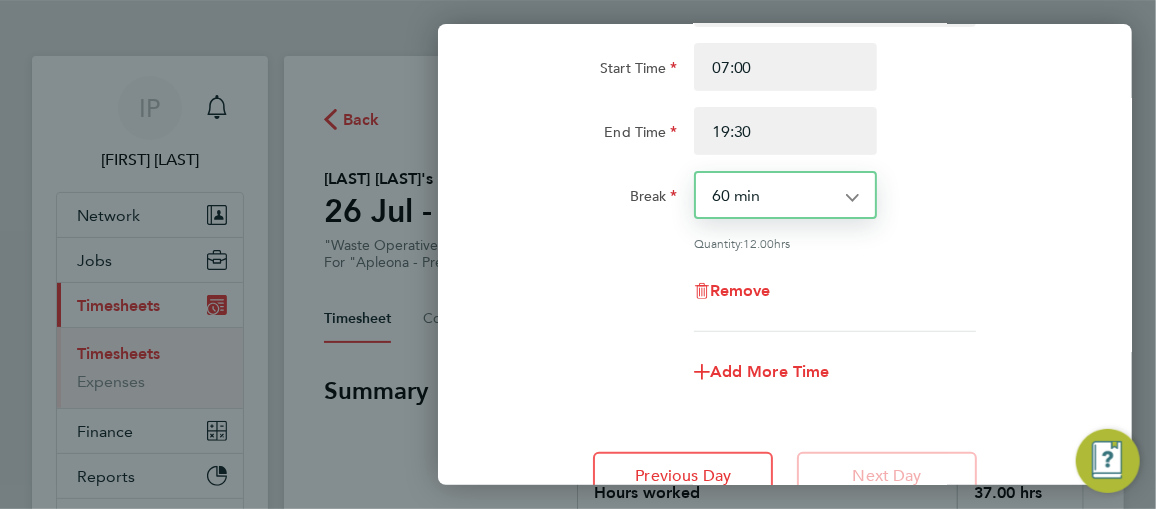 click on "0 min   15 min   30 min   45 min   60 min   75 min   90 min" at bounding box center [773, 195] 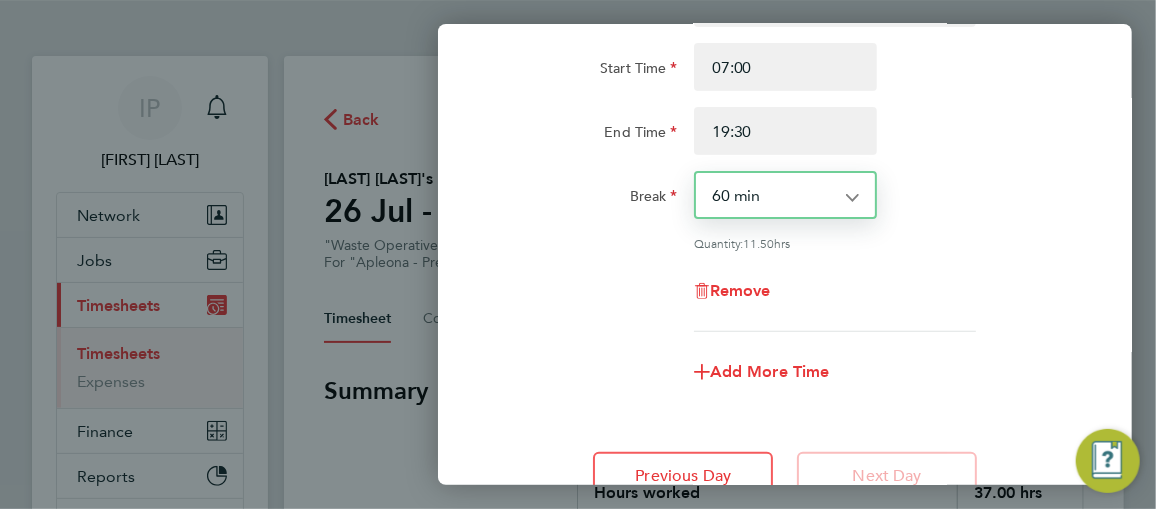 click on "0 min   15 min   30 min   45 min   60 min   75 min   90 min" at bounding box center [773, 195] 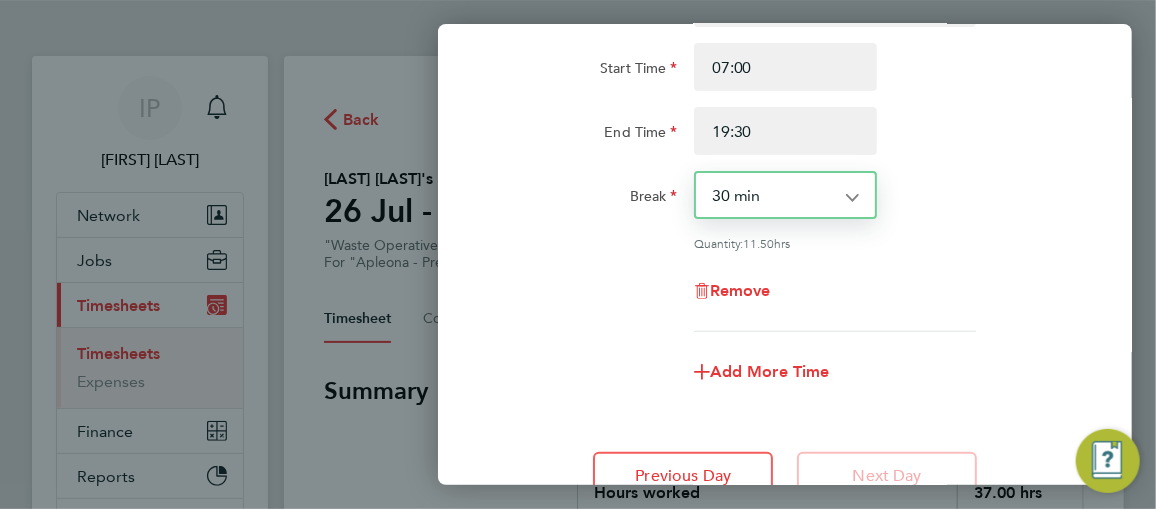 click on "0 min   15 min   30 min   45 min   60 min   75 min   90 min" at bounding box center [773, 195] 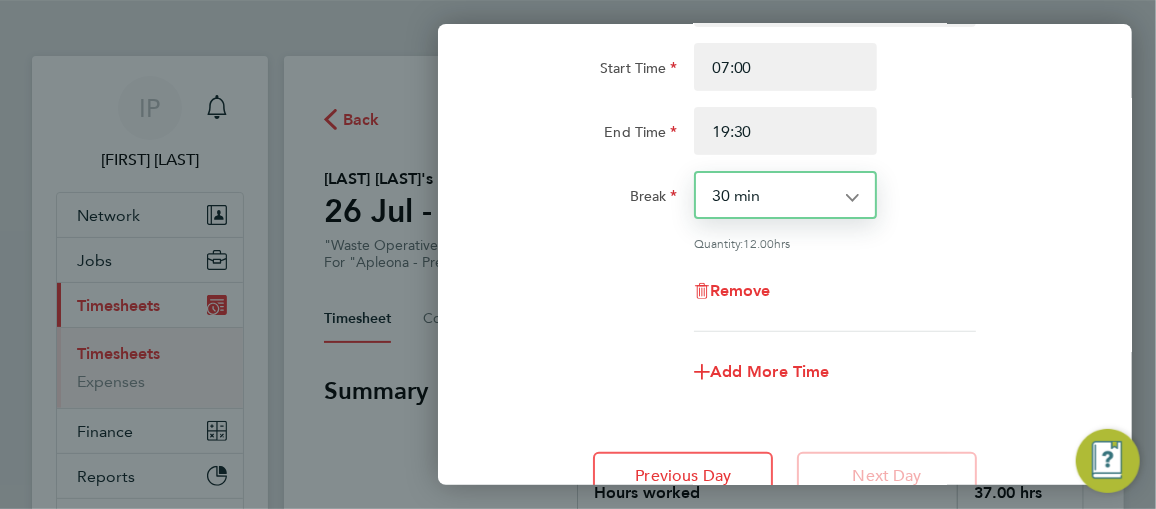 click on "Remove" 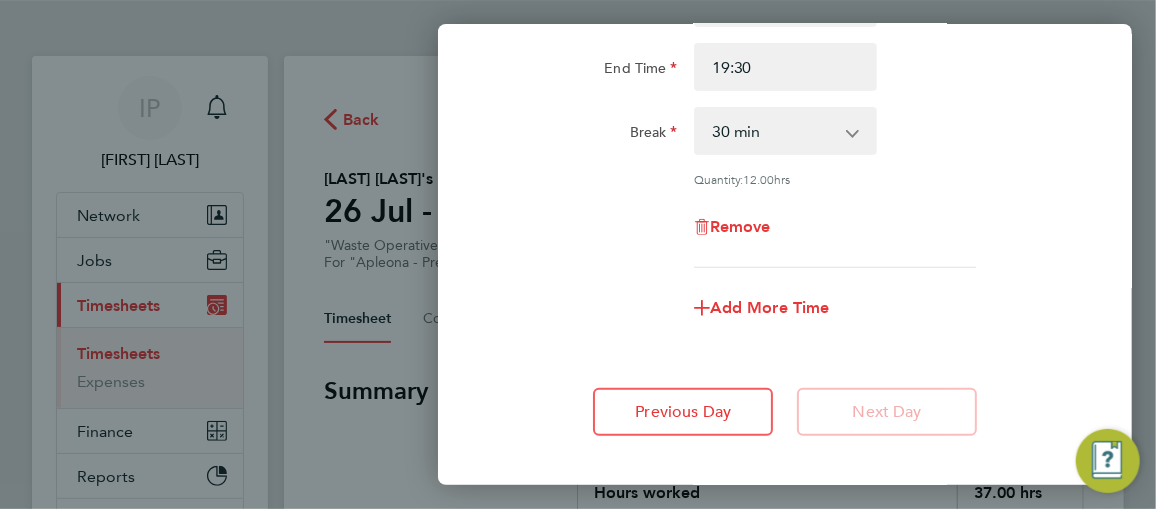 scroll, scrollTop: 345, scrollLeft: 0, axis: vertical 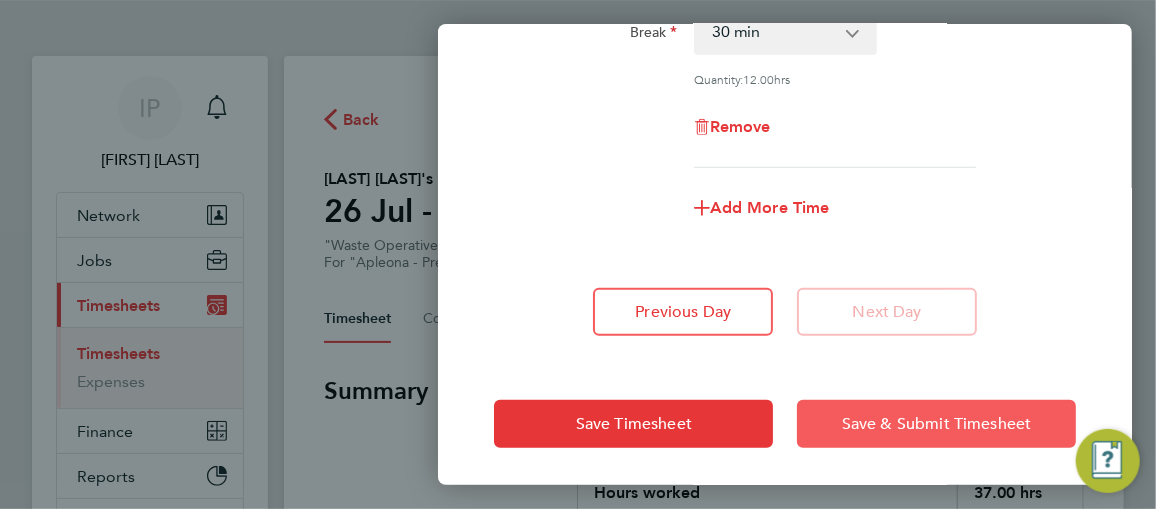 click on "Save & Submit Timesheet" 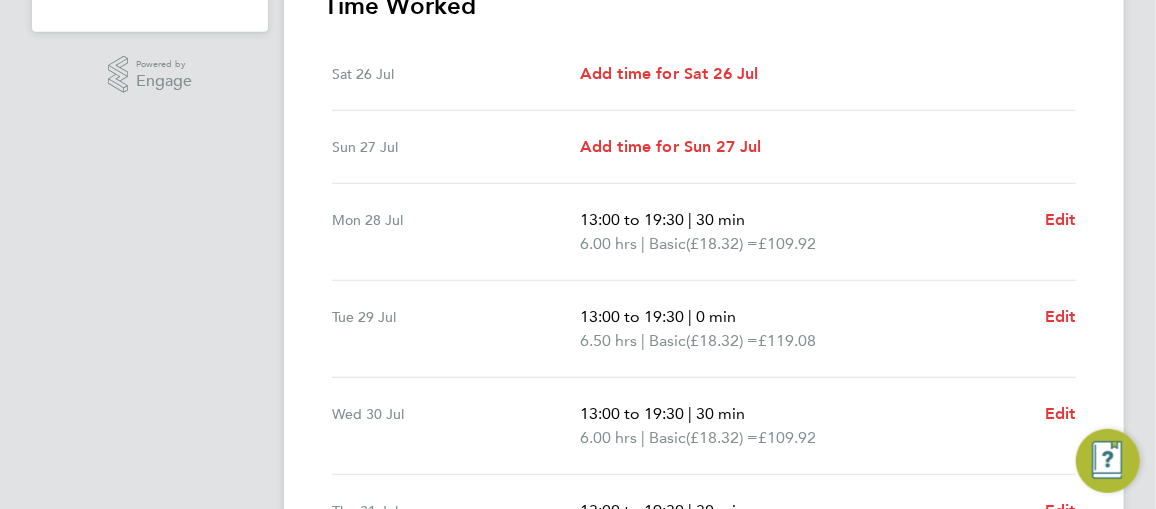 scroll, scrollTop: 636, scrollLeft: 0, axis: vertical 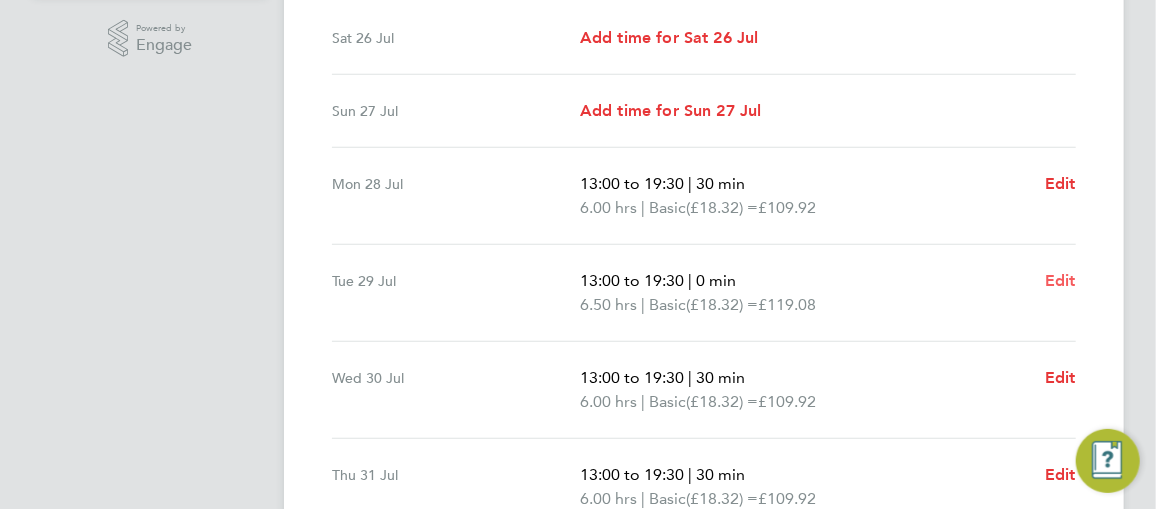 click on "Edit" at bounding box center (1060, 280) 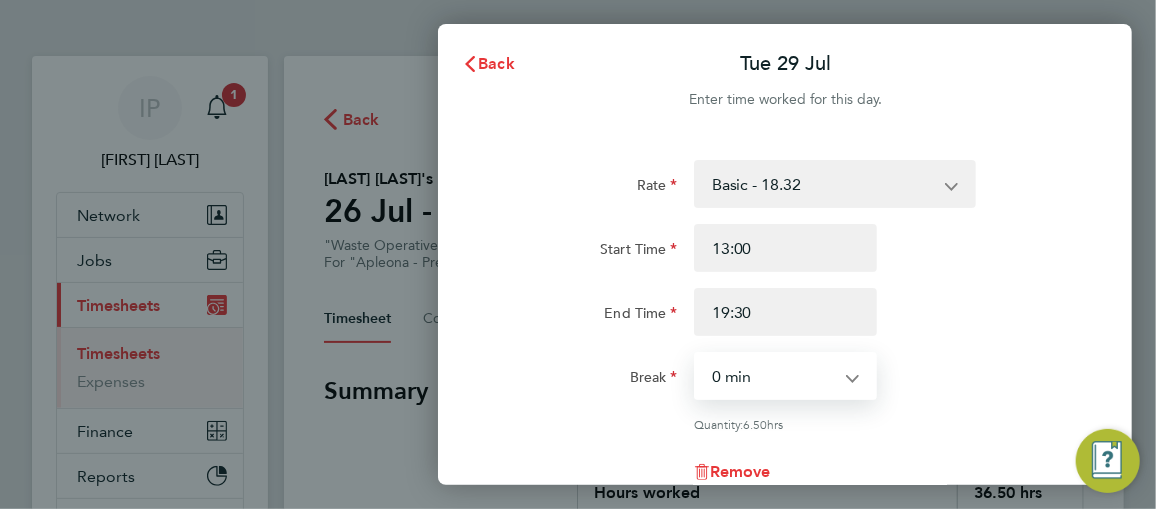 click on "0 min   15 min   30 min   45 min   60 min   75 min   90 min" at bounding box center (773, 376) 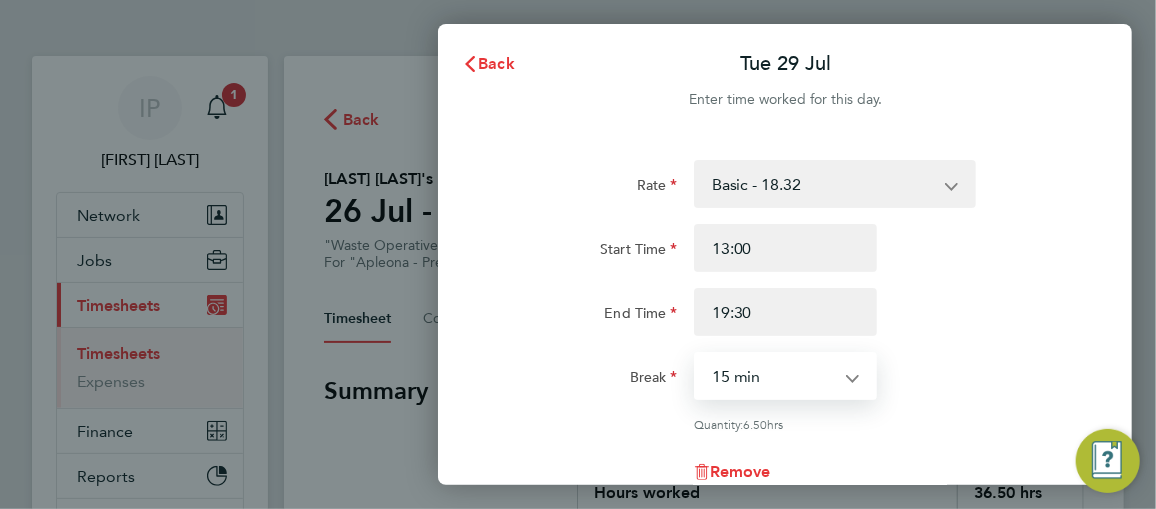 click on "0 min   15 min   30 min   45 min   60 min   75 min   90 min" at bounding box center (773, 376) 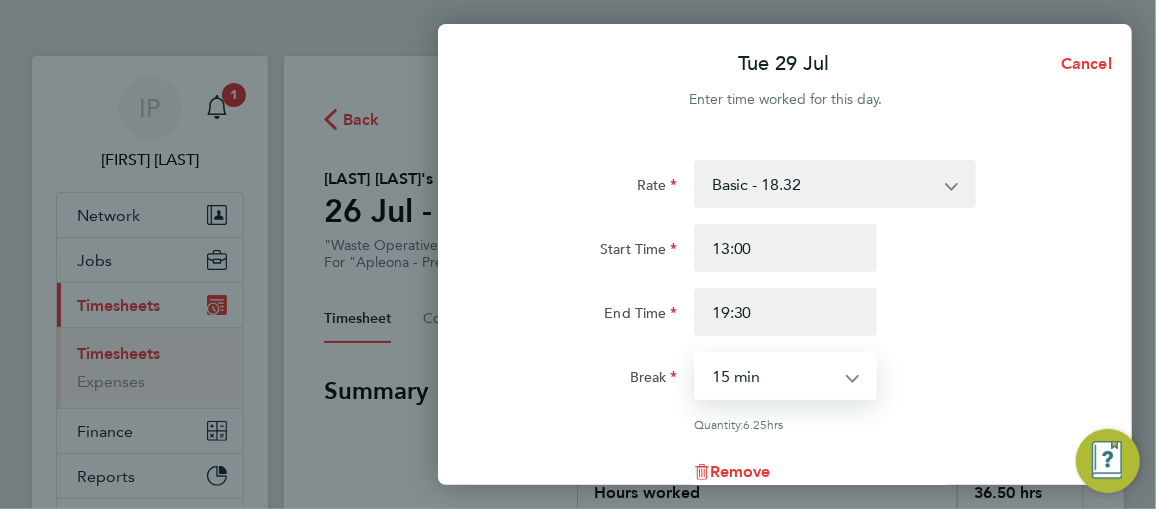 click on "0 min   15 min   30 min   45 min   60 min   75 min   90 min" at bounding box center (773, 376) 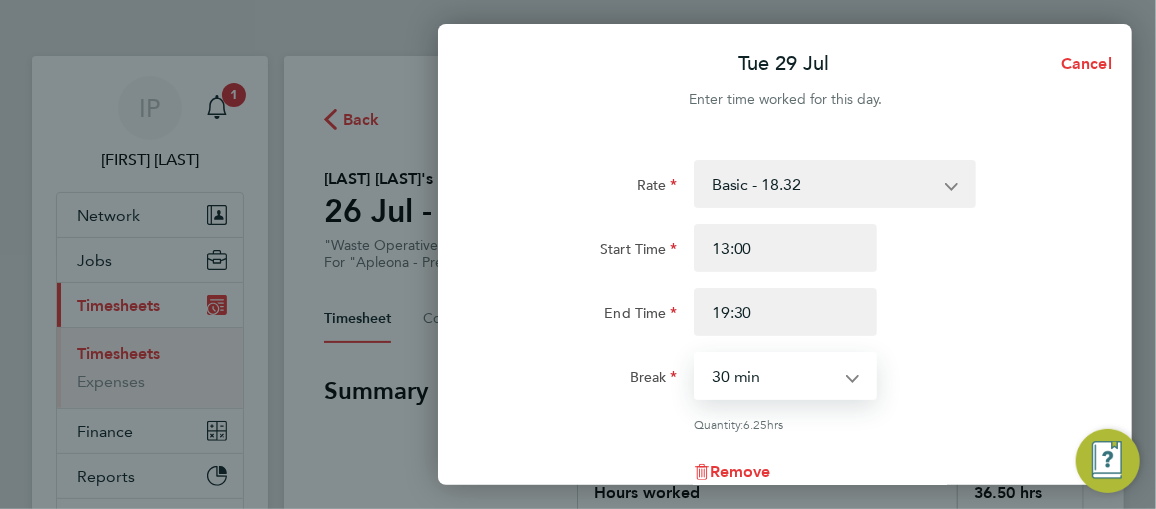 click on "0 min   15 min   30 min   45 min   60 min   75 min   90 min" at bounding box center (773, 376) 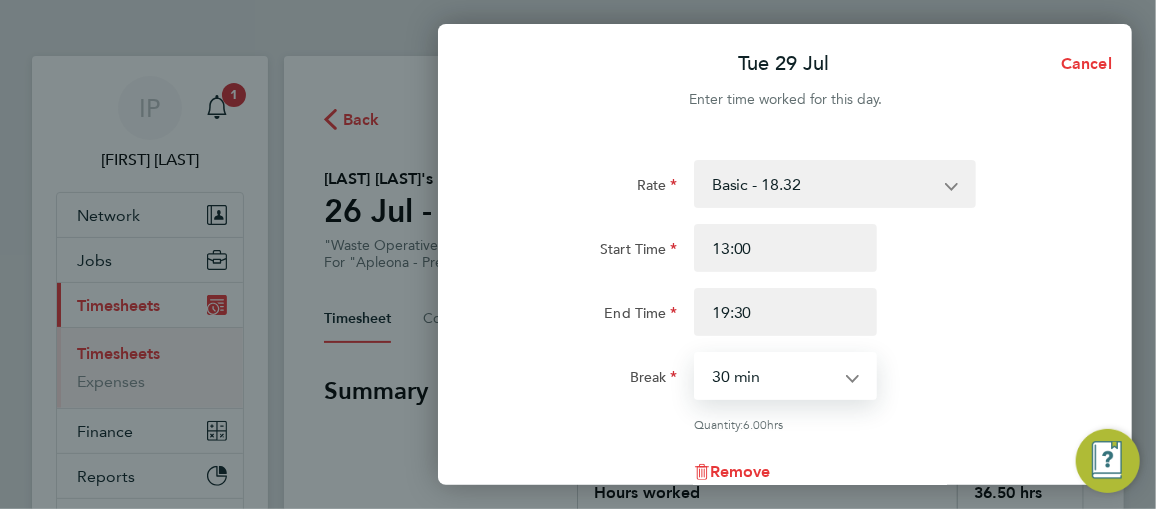 click on "Start Time 13:00 End Time 19:30" 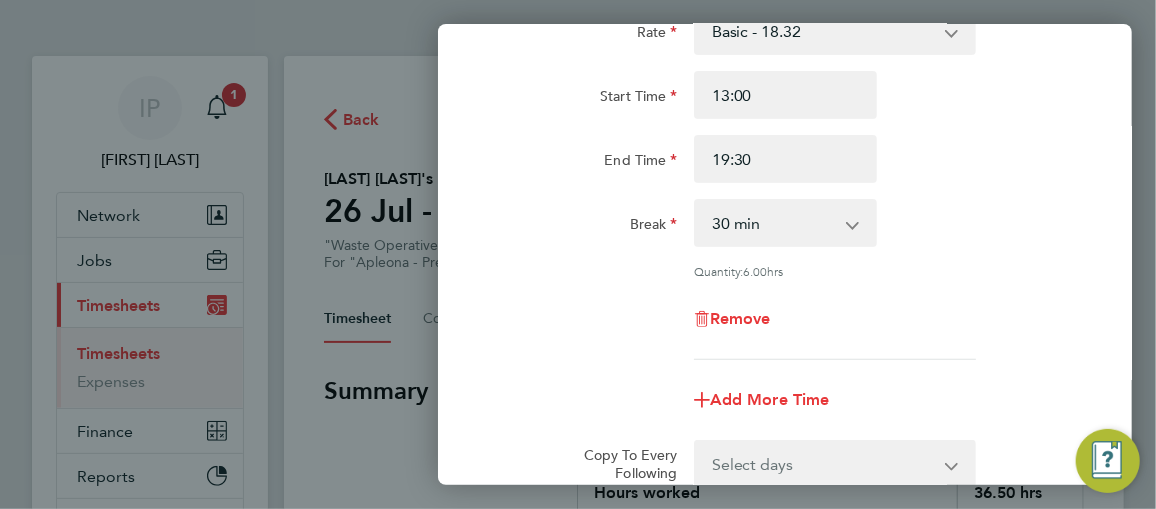 scroll, scrollTop: 363, scrollLeft: 0, axis: vertical 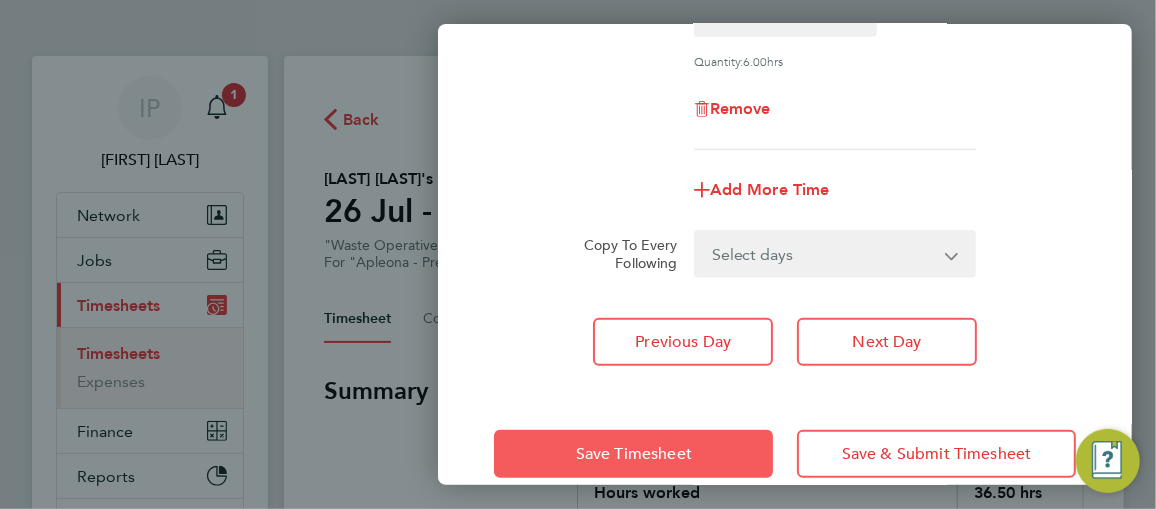 click on "Save Timesheet" 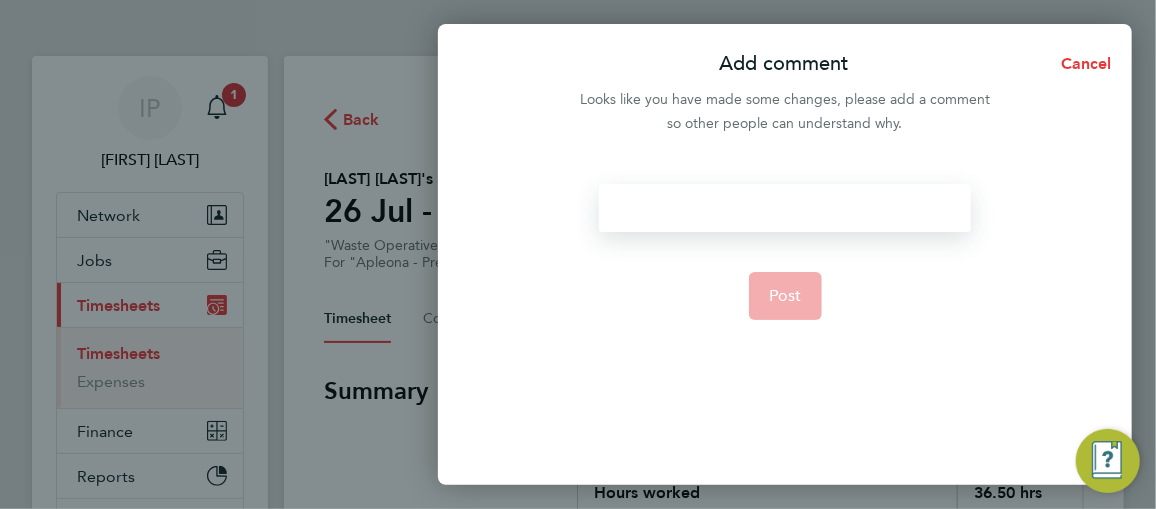click at bounding box center [785, 208] 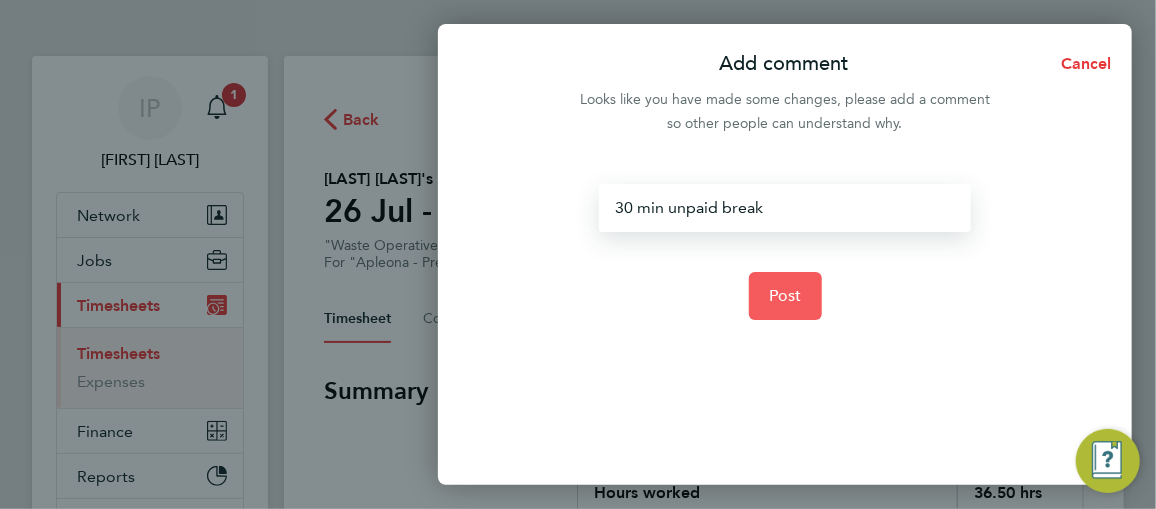 click on "Post" 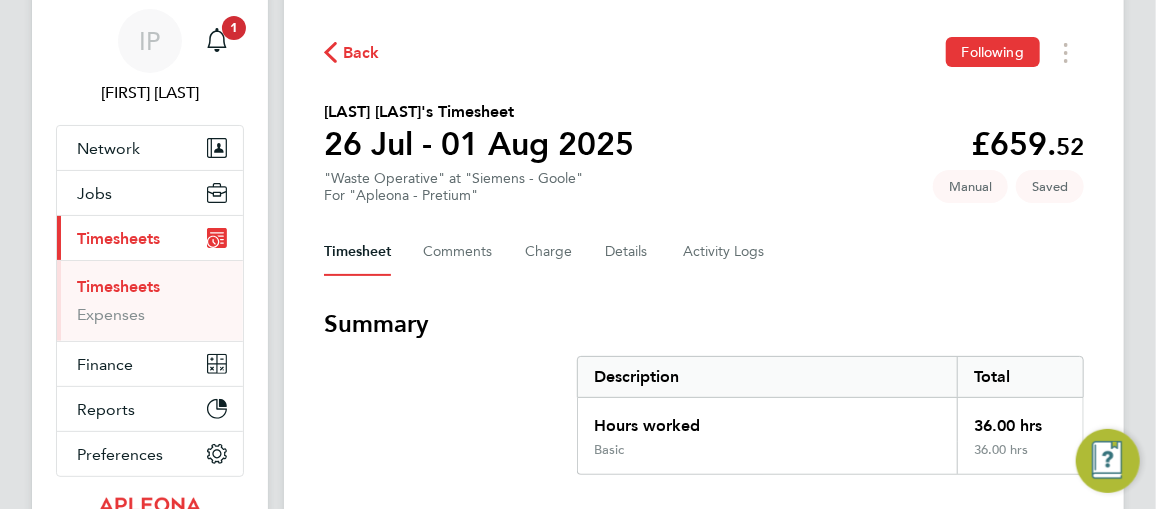 scroll, scrollTop: 95, scrollLeft: 0, axis: vertical 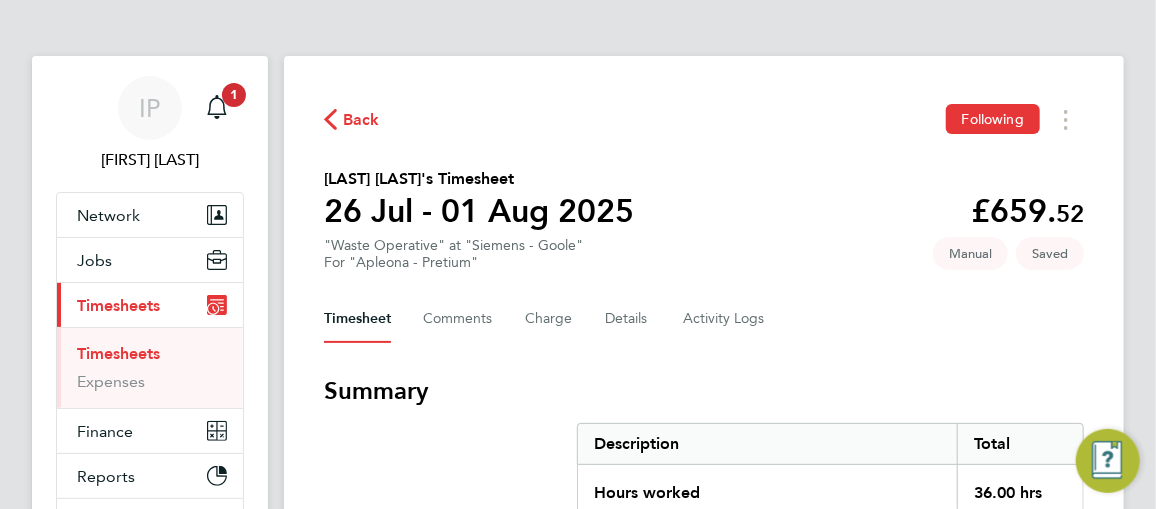 click on "Back" 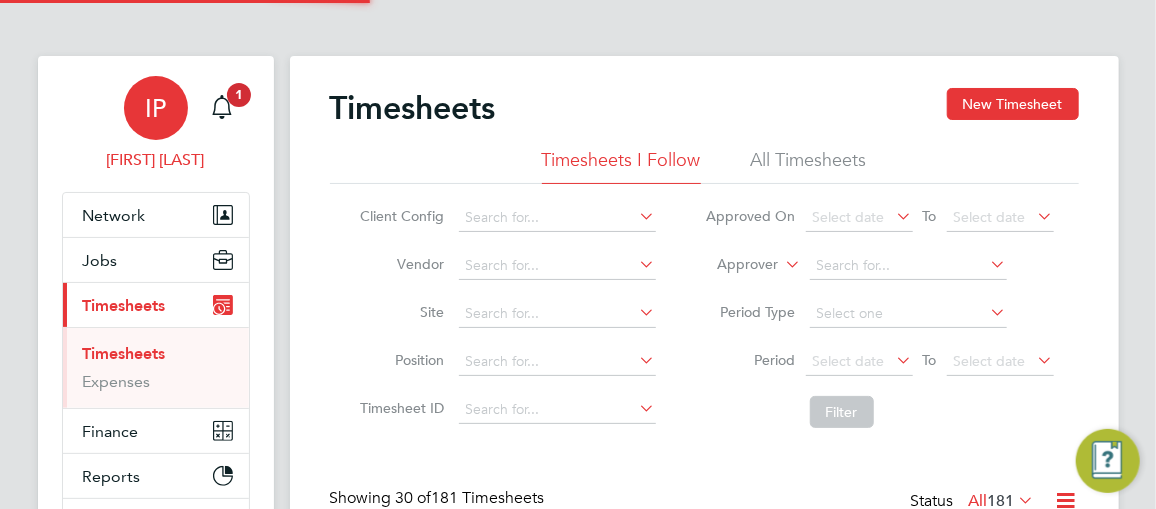 scroll, scrollTop: 10, scrollLeft: 10, axis: both 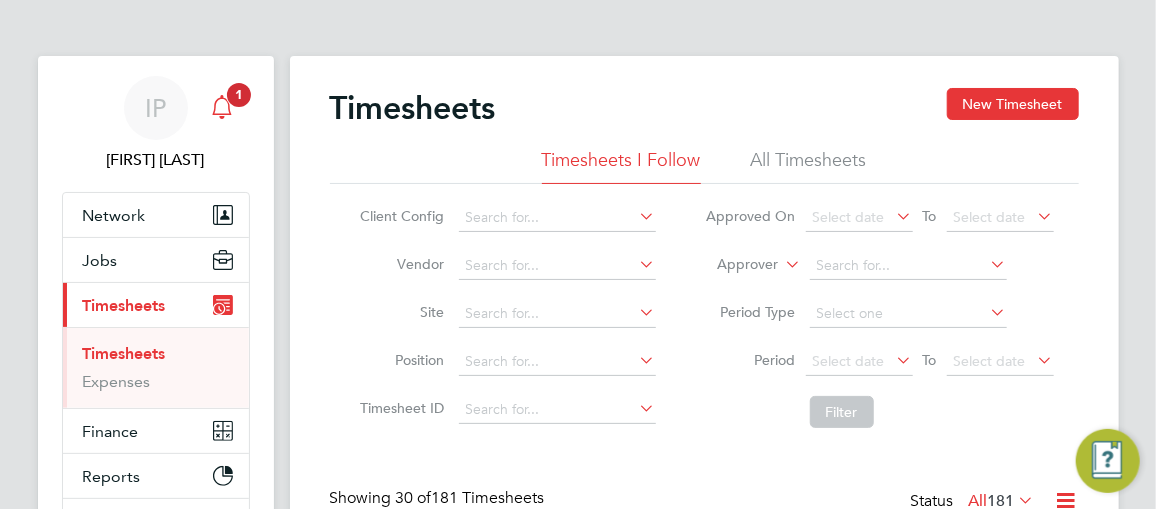 click 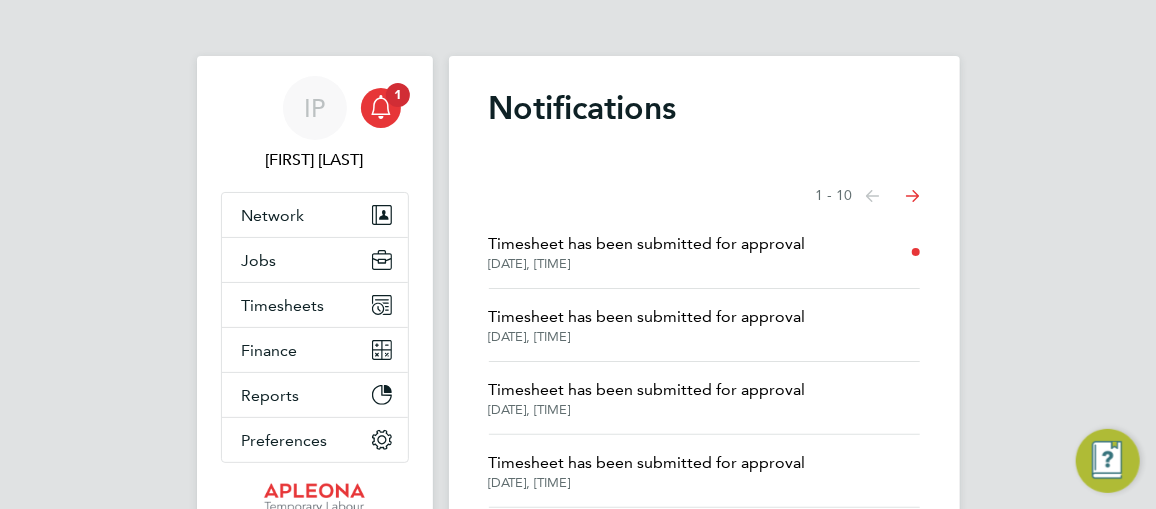 click on "[DATE], [TIME]" 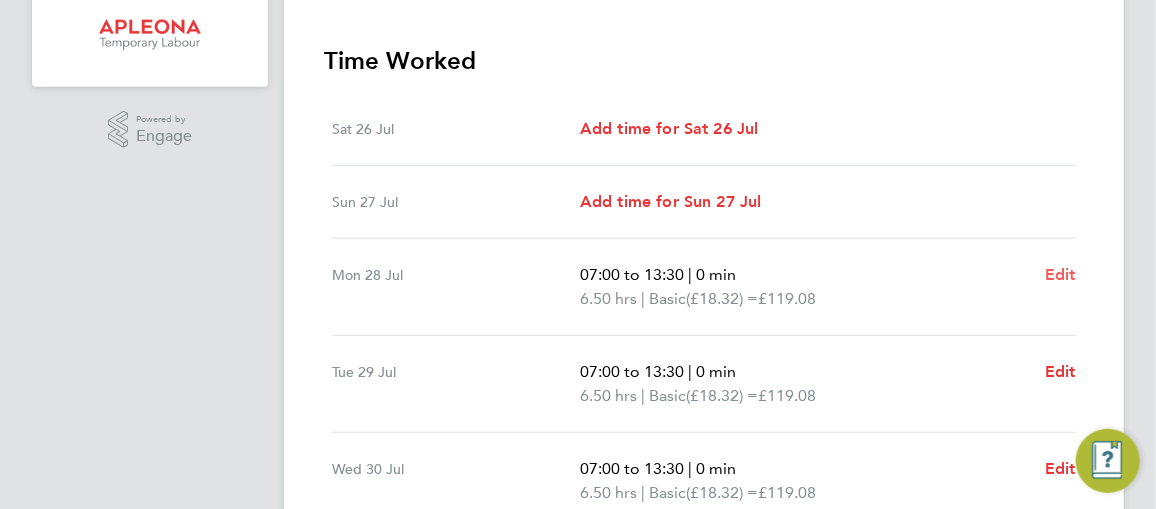 click on "Edit" at bounding box center [1060, 274] 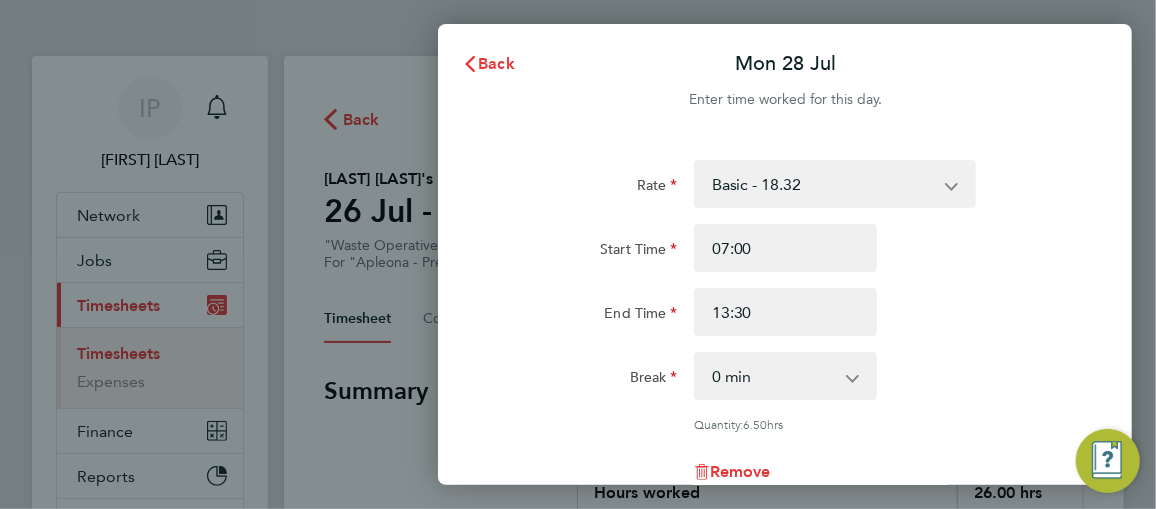 click on "0 min   15 min   30 min   45 min   60 min   75 min   90 min" at bounding box center (773, 376) 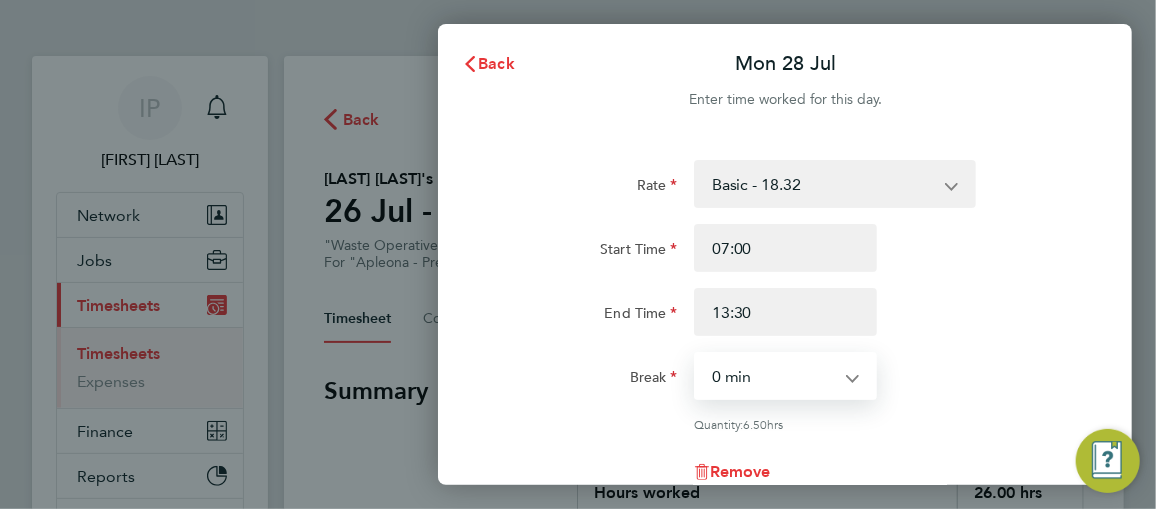 select on "30" 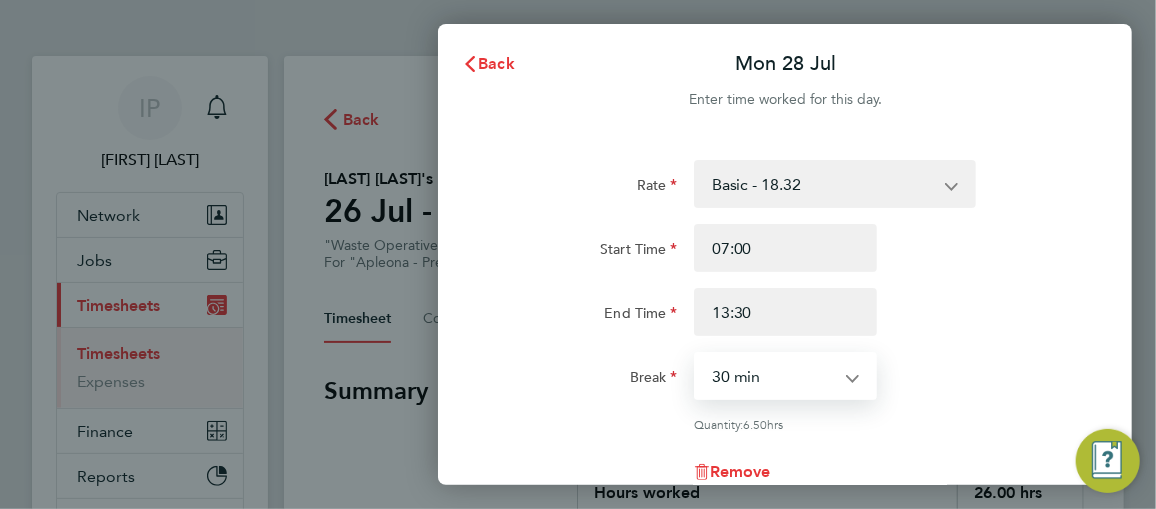 click on "0 min   15 min   30 min   45 min   60 min   75 min   90 min" at bounding box center [773, 376] 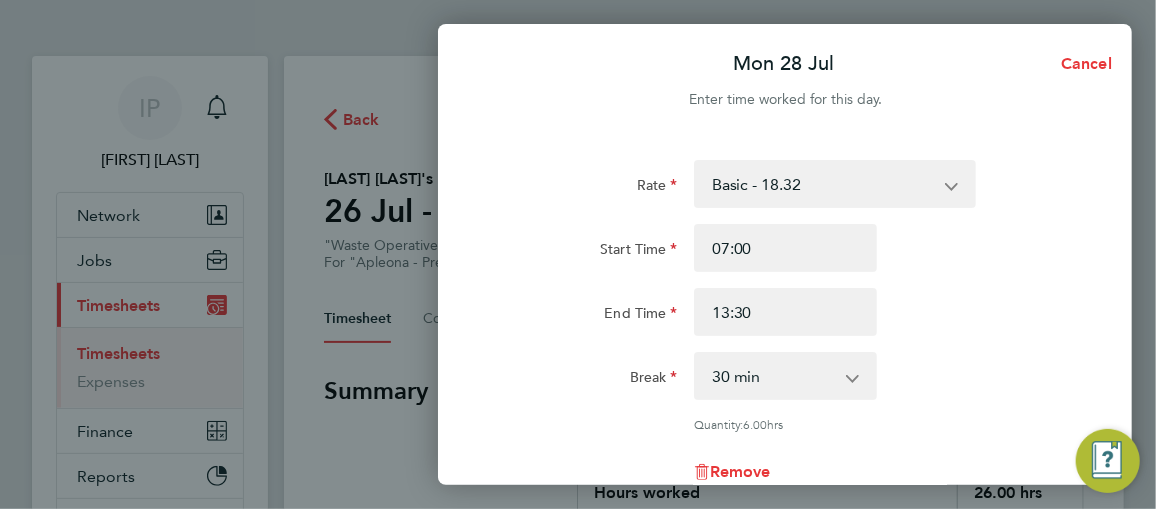 click on "End Time 13:30" 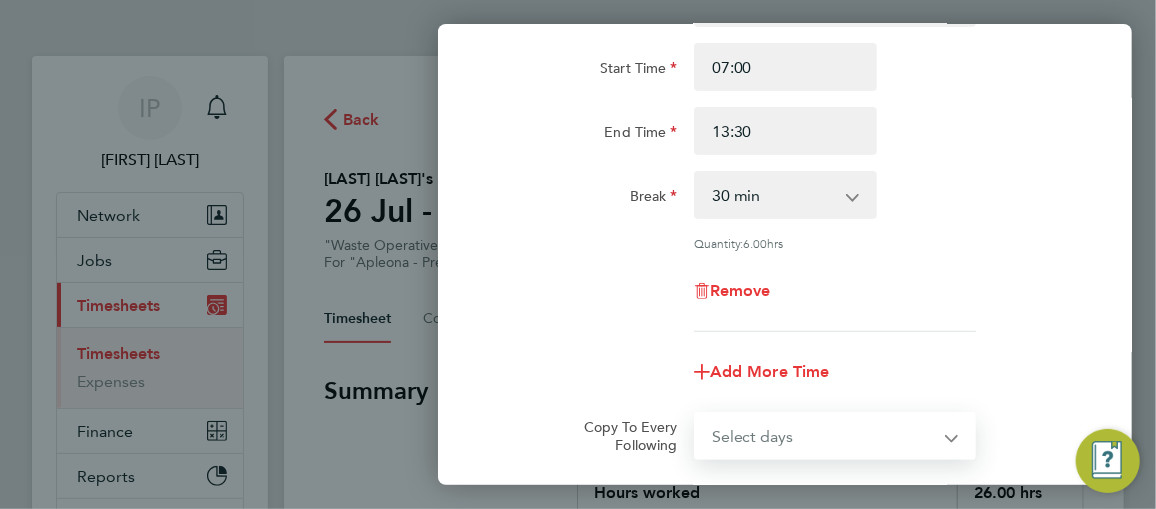 click on "Select days   Day   Tuesday   Wednesday   Thursday   Friday" at bounding box center [824, 436] 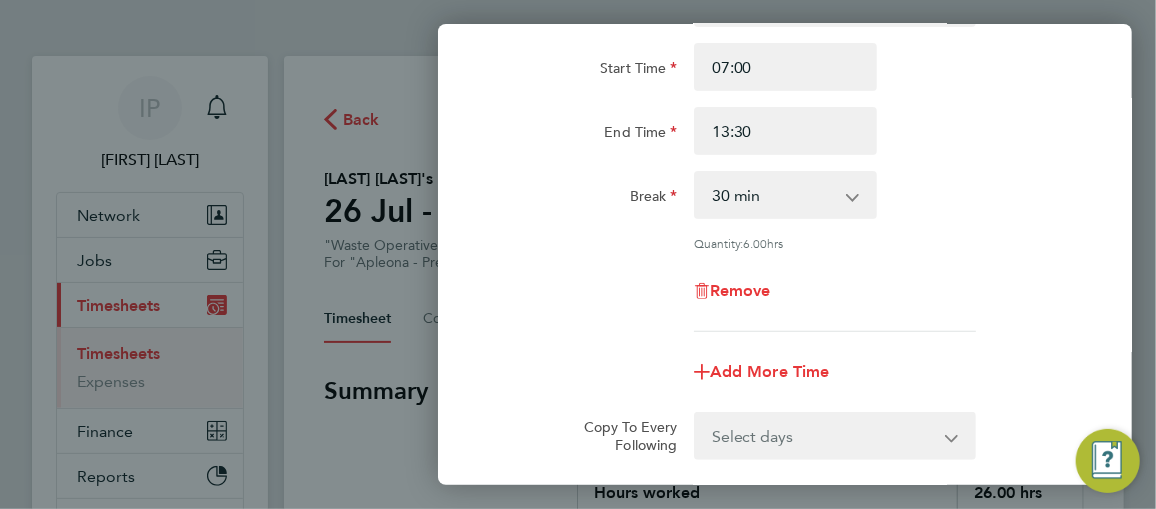 click on "Rate  Basic - 18.32
Start Time 07:00 End Time 13:30 Break  0 min   15 min   30 min   45 min   60 min   75 min   90 min
Quantity:  6.00  hrs
Remove
Add More Time  Copy To Every Following  Select days   Day   Tuesday   Wednesday   Thursday   Friday
Previous Day   Next Day" 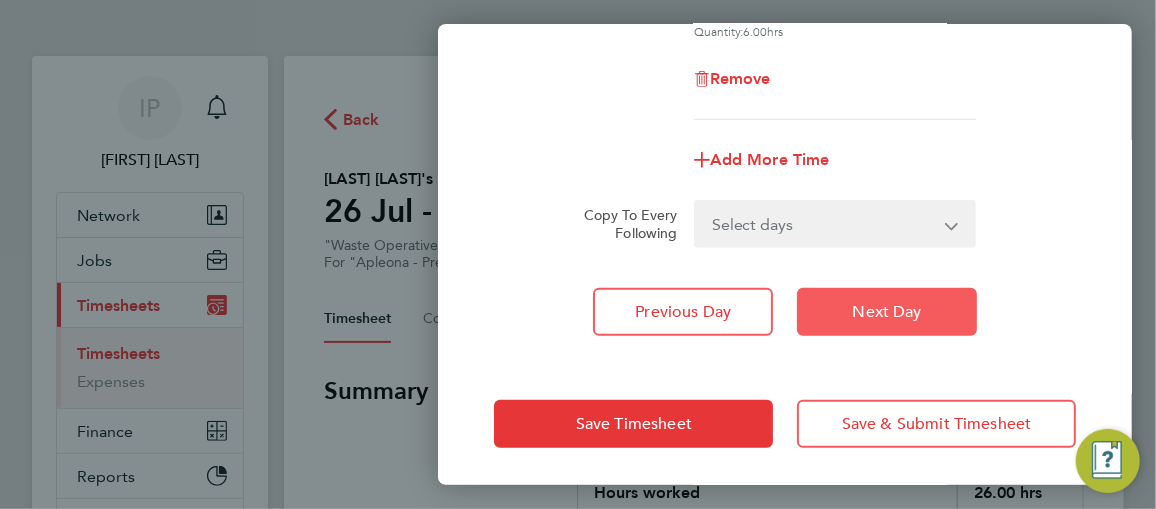 click on "Next Day" 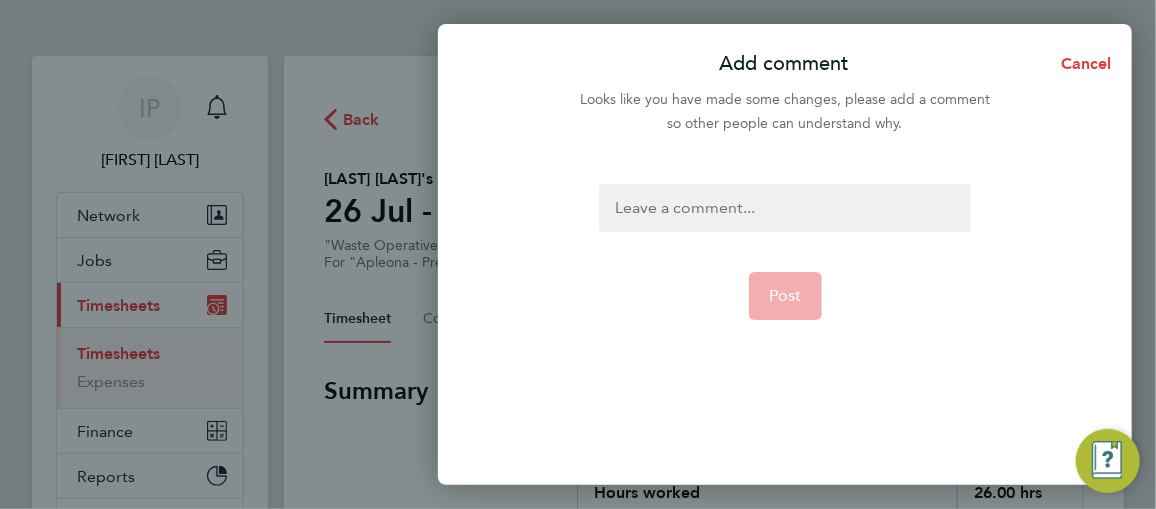 click at bounding box center (785, 208) 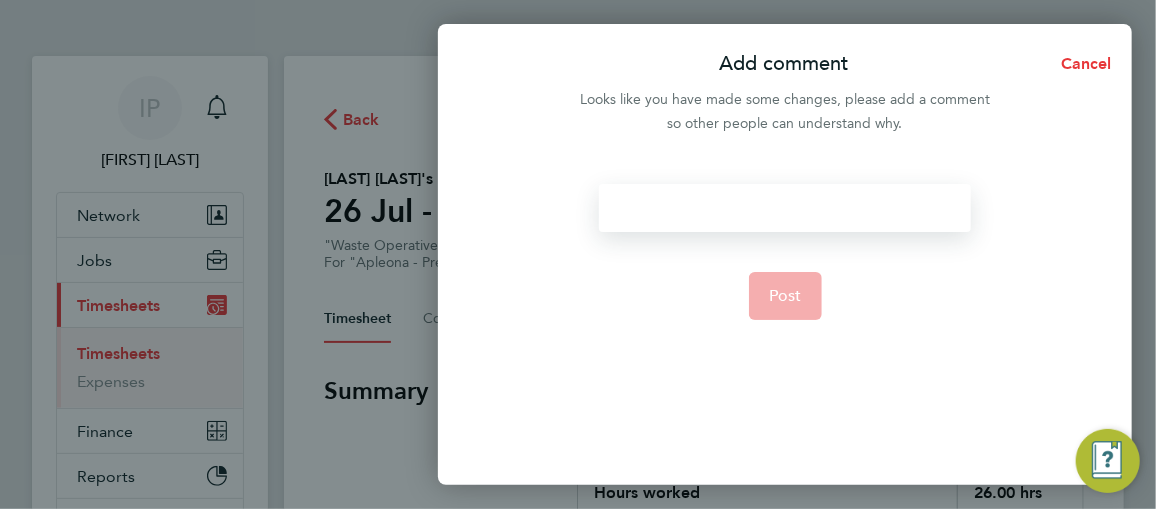 click at bounding box center [785, 208] 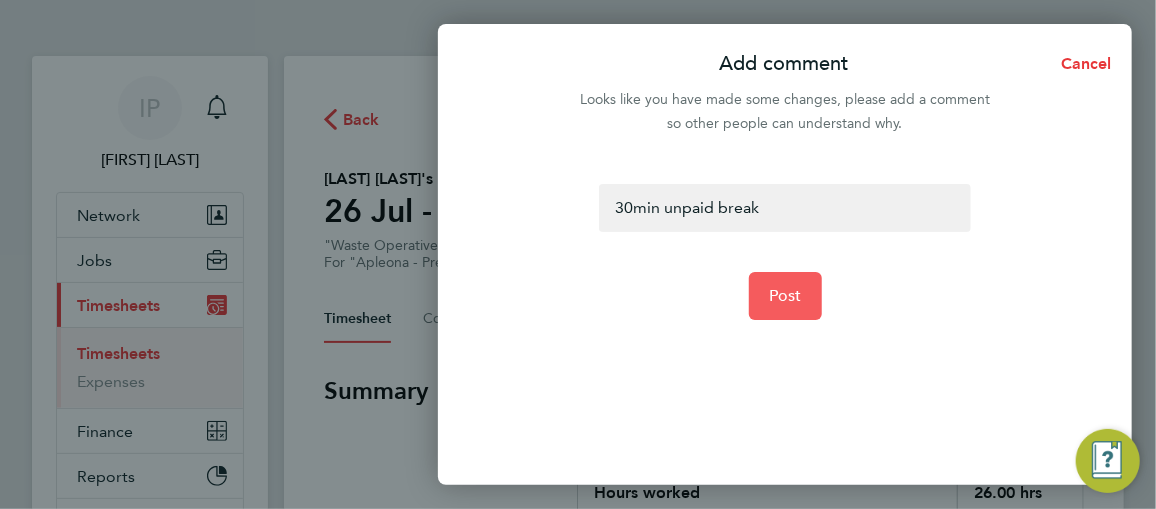 click on "Post" 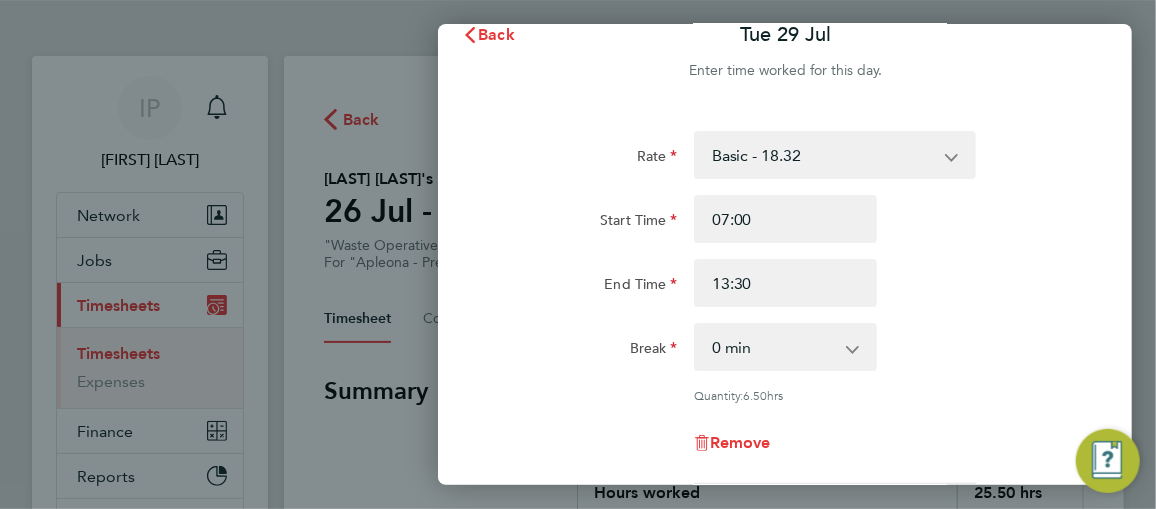 click on "0 min   15 min   30 min   45 min   60 min   75 min   90 min" at bounding box center [773, 347] 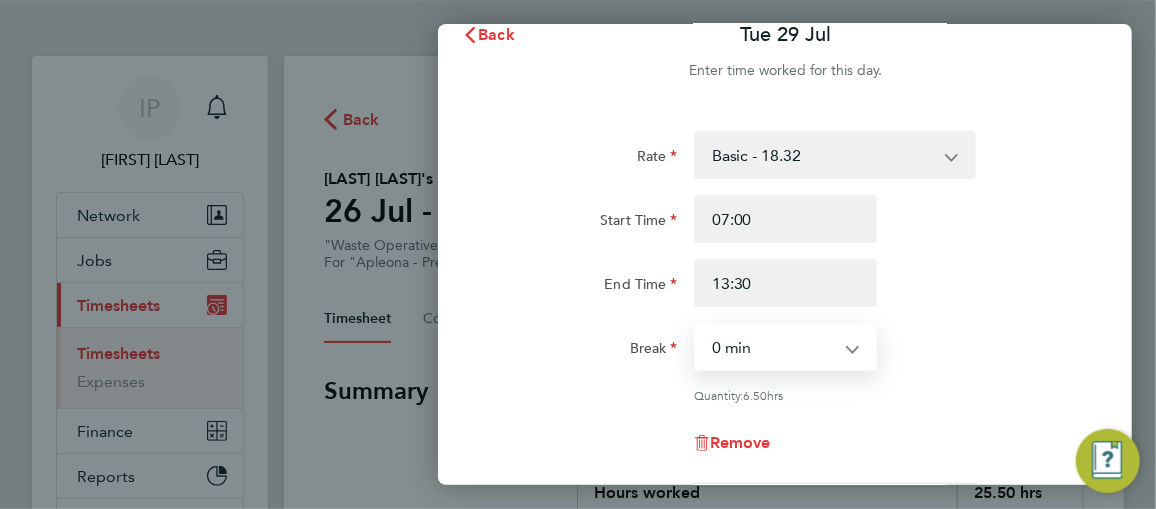 select on "30" 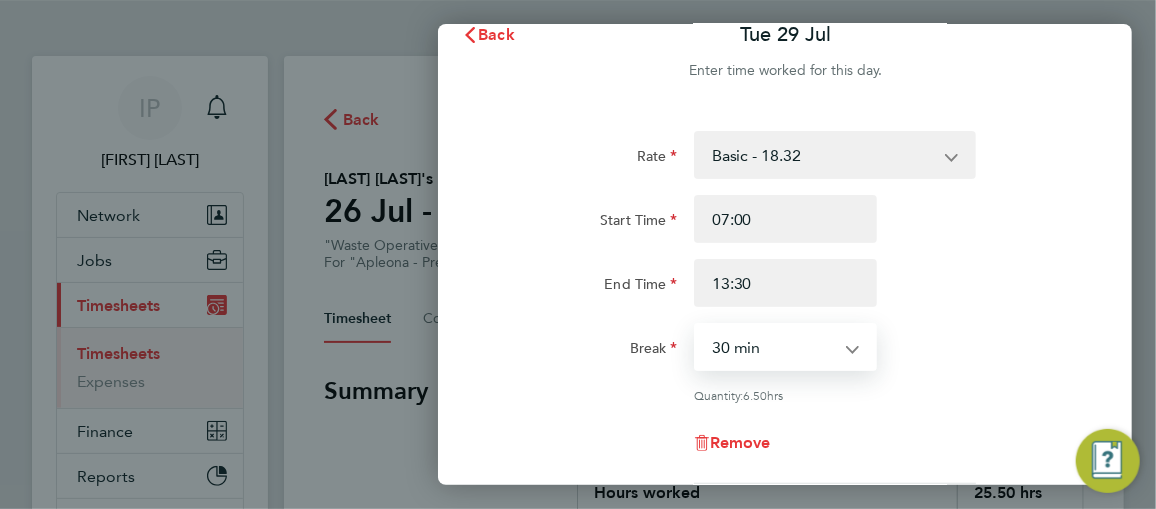 click on "0 min   15 min   30 min   45 min   60 min   75 min   90 min" at bounding box center (773, 347) 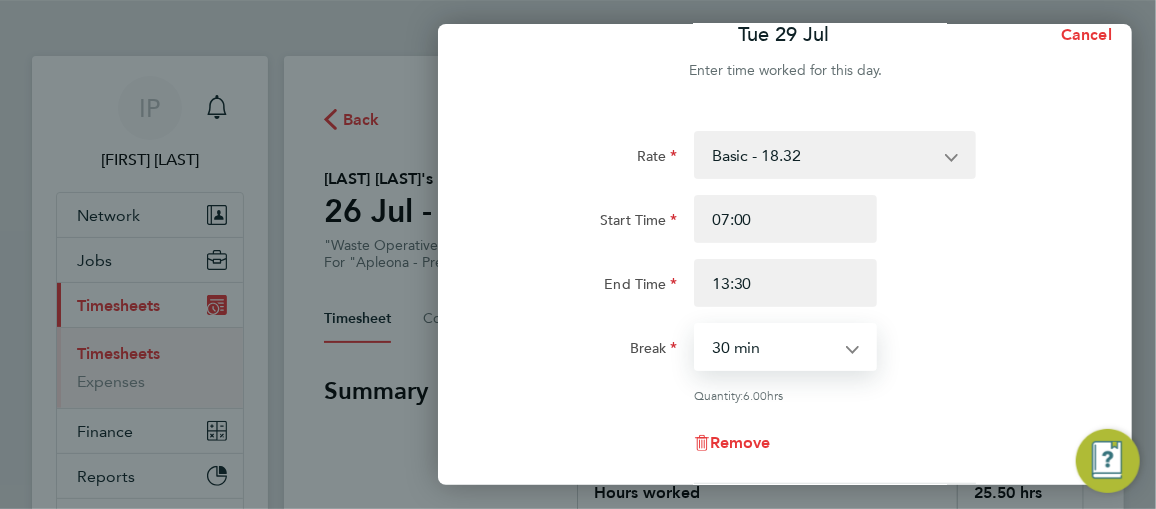 click on "End Time 13:30" 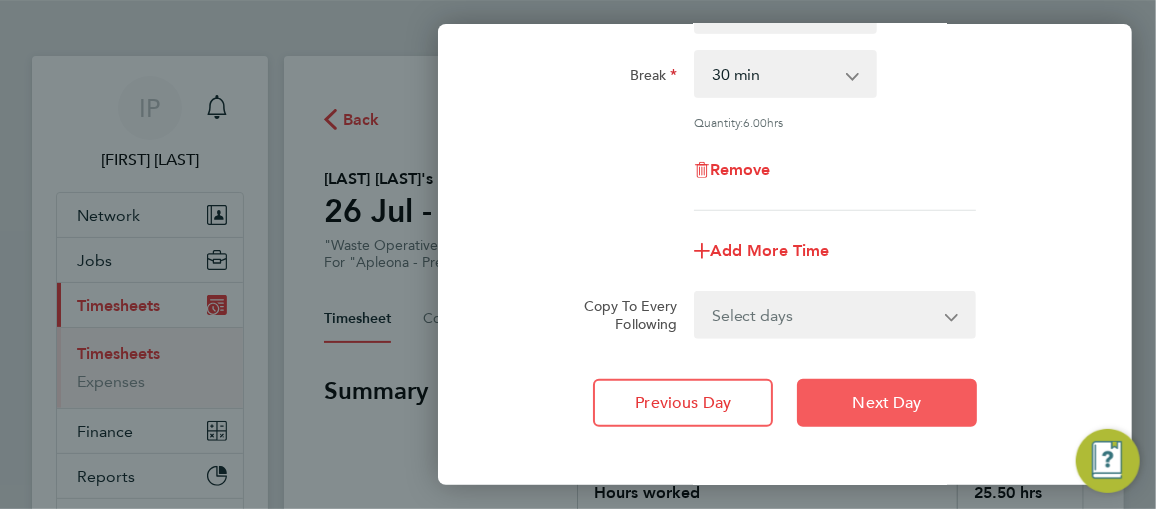 click on "Next Day" 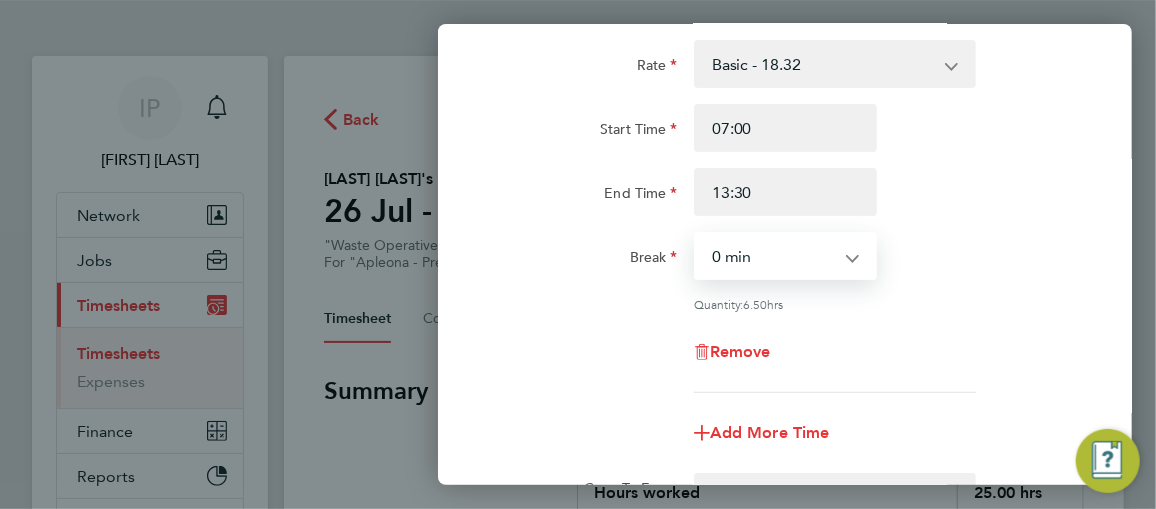 click on "0 min   15 min   30 min   45 min   60 min   75 min   90 min" at bounding box center (773, 256) 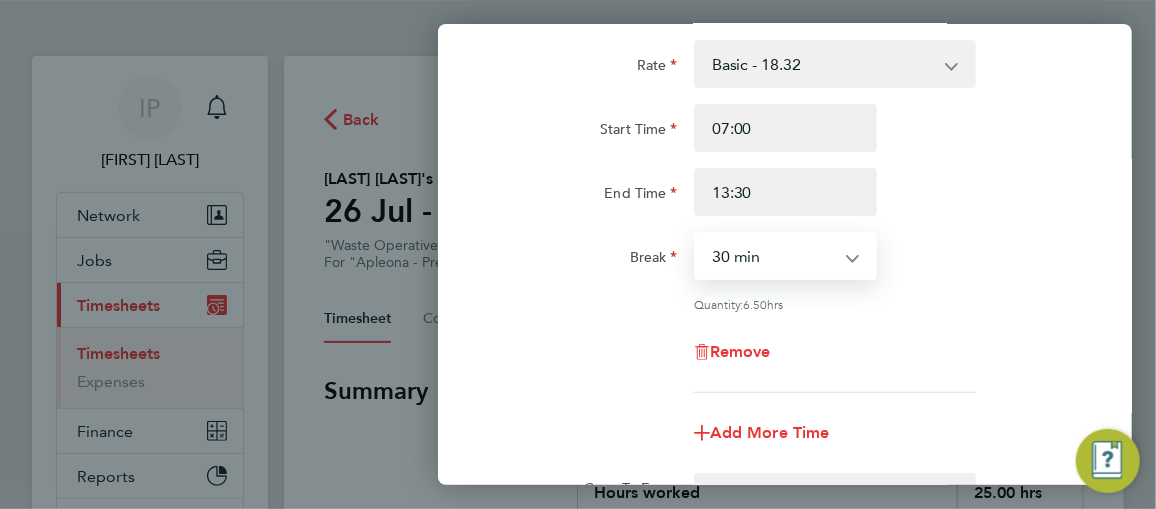click on "0 min   15 min   30 min   45 min   60 min   75 min   90 min" at bounding box center [773, 256] 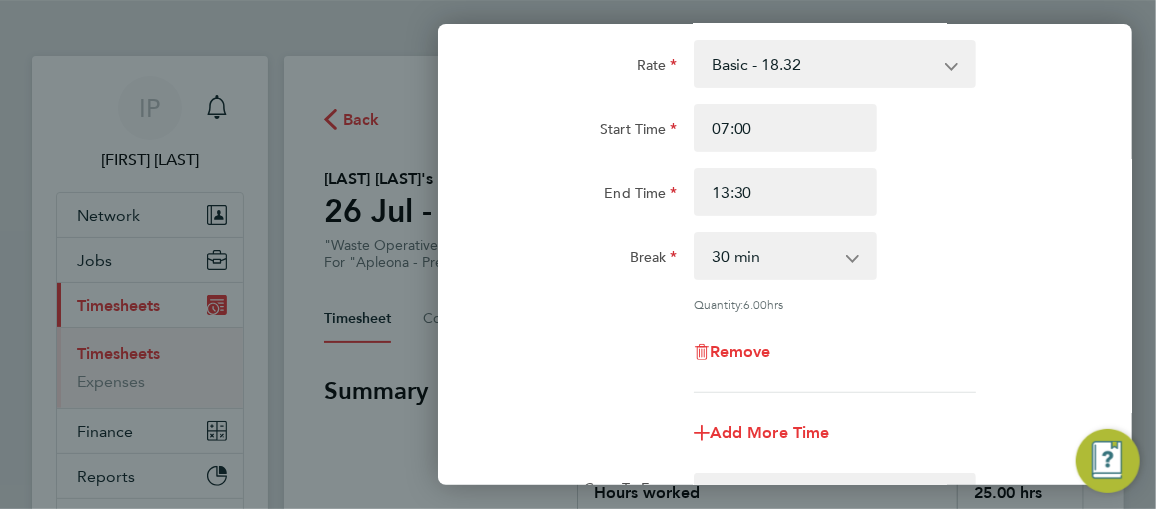 click on "Remove" 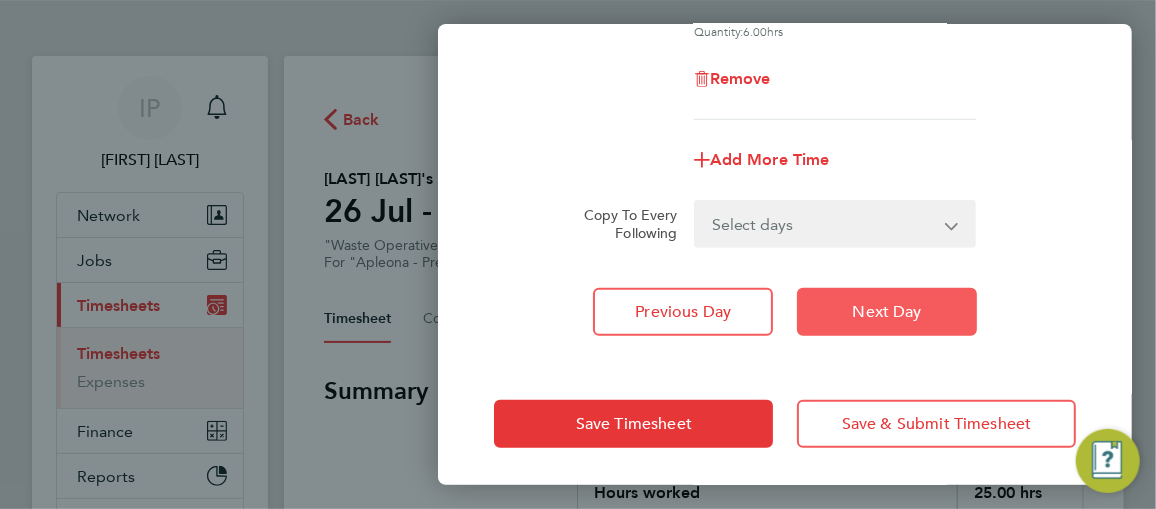 click on "Next Day" 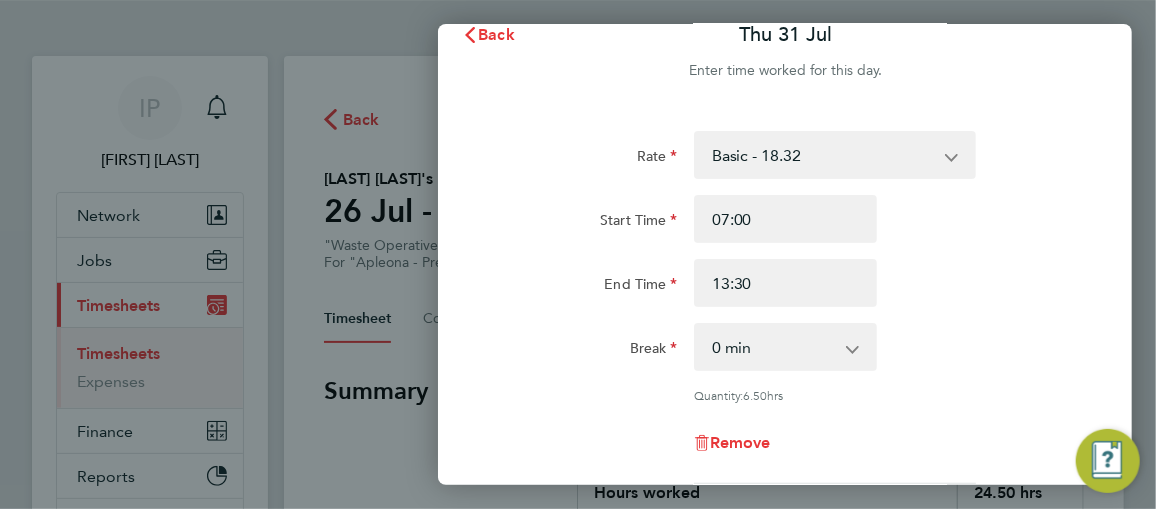 click on "0 min   15 min   30 min   45 min   60 min   75 min   90 min" at bounding box center [773, 347] 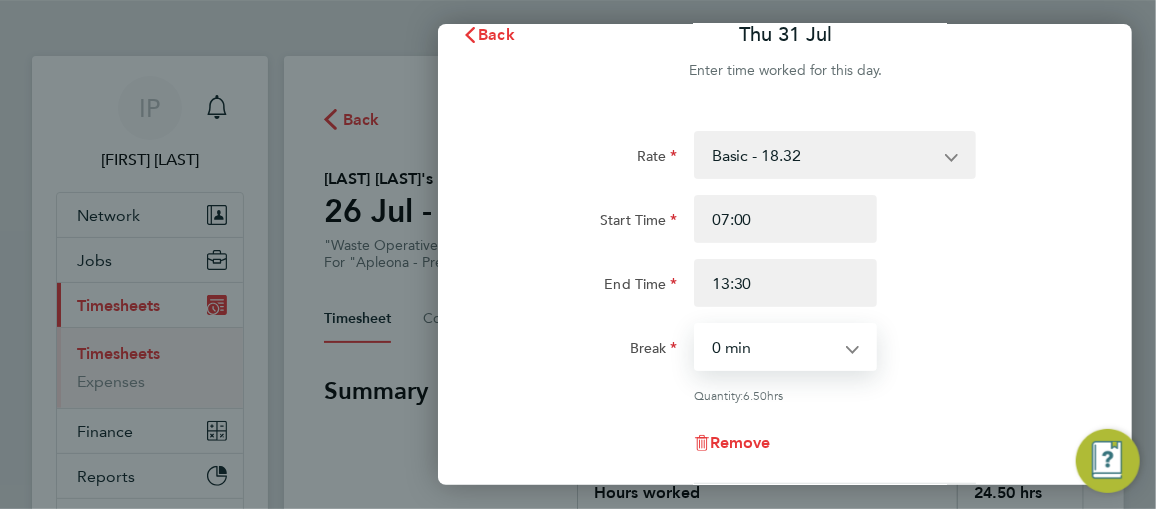 select on "30" 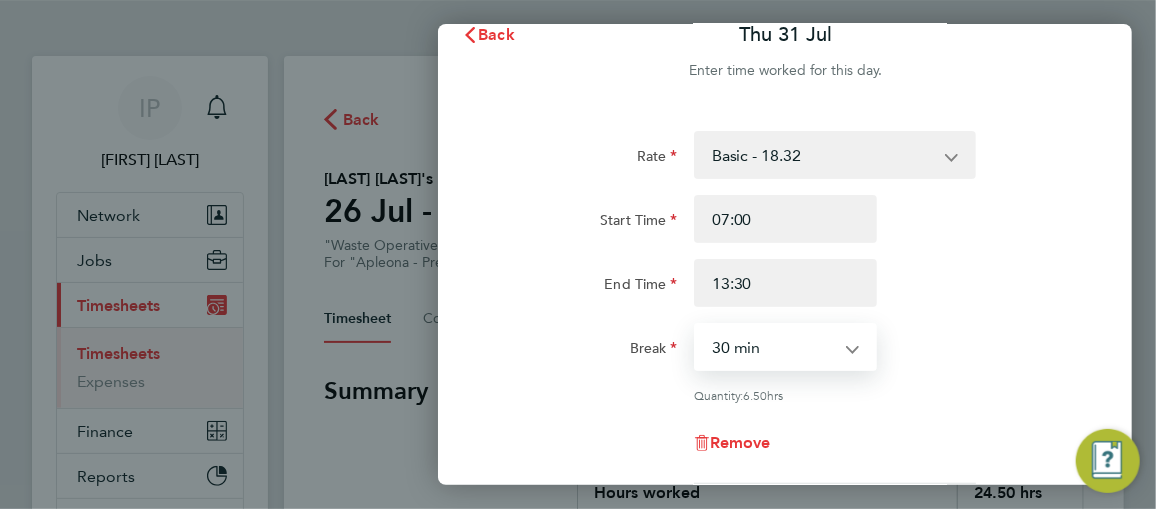 click on "0 min   15 min   30 min   45 min   60 min   75 min   90 min" at bounding box center [773, 347] 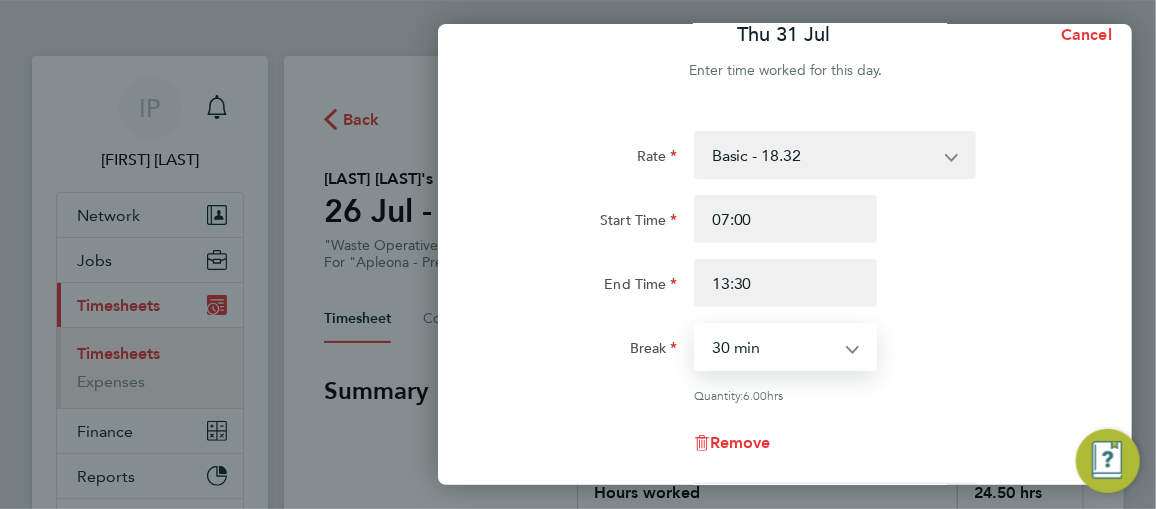 click on "End Time 13:30" 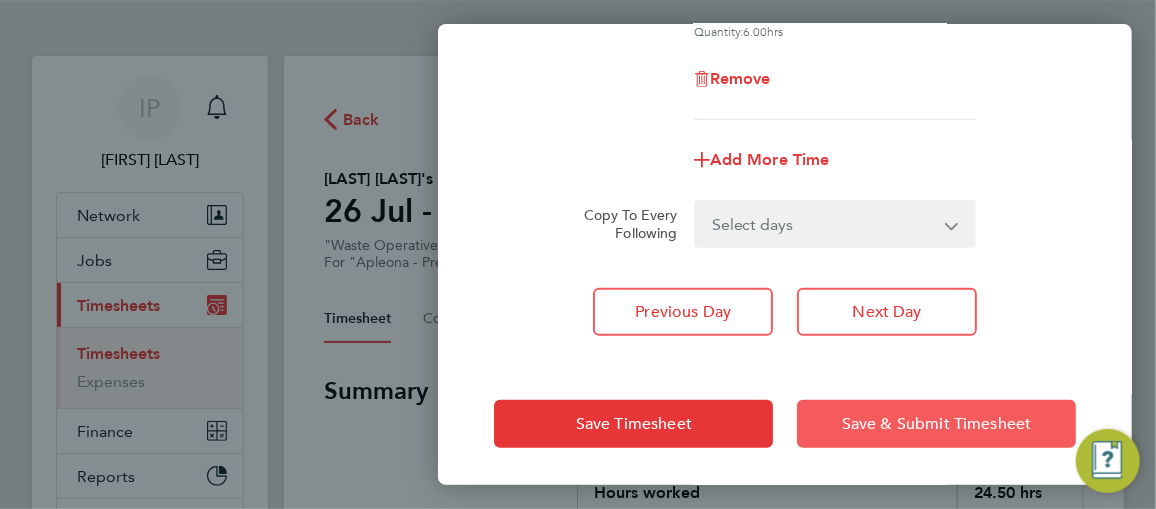 click on "Save & Submit Timesheet" 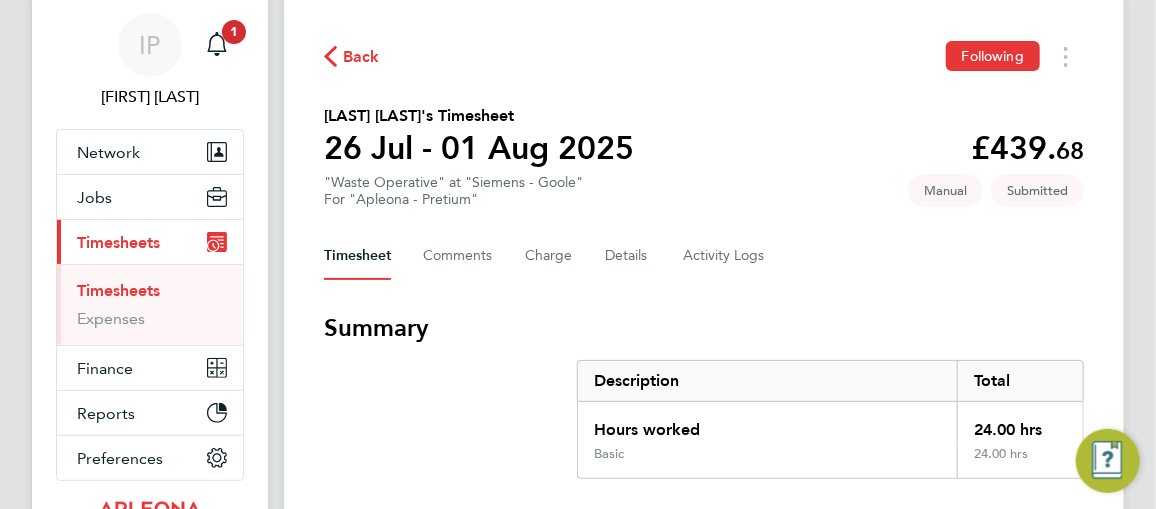 scroll, scrollTop: 90, scrollLeft: 0, axis: vertical 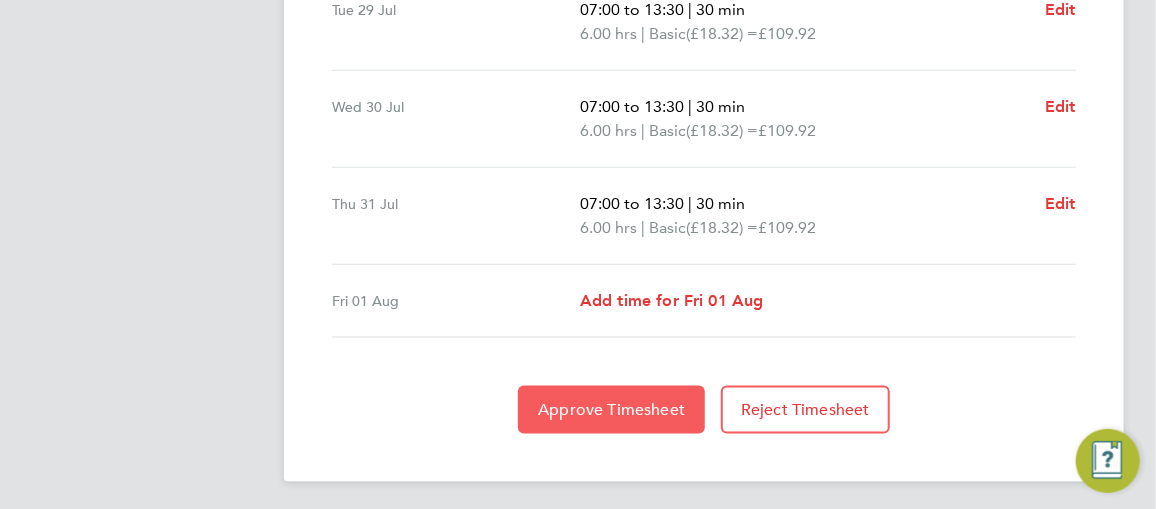 click on "Approve Timesheet" 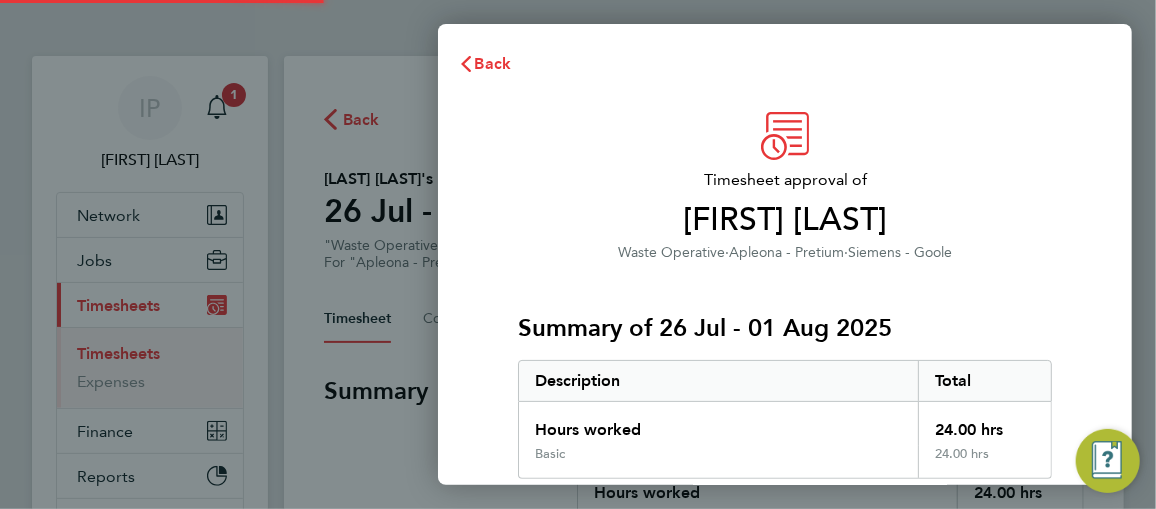 scroll, scrollTop: 0, scrollLeft: 0, axis: both 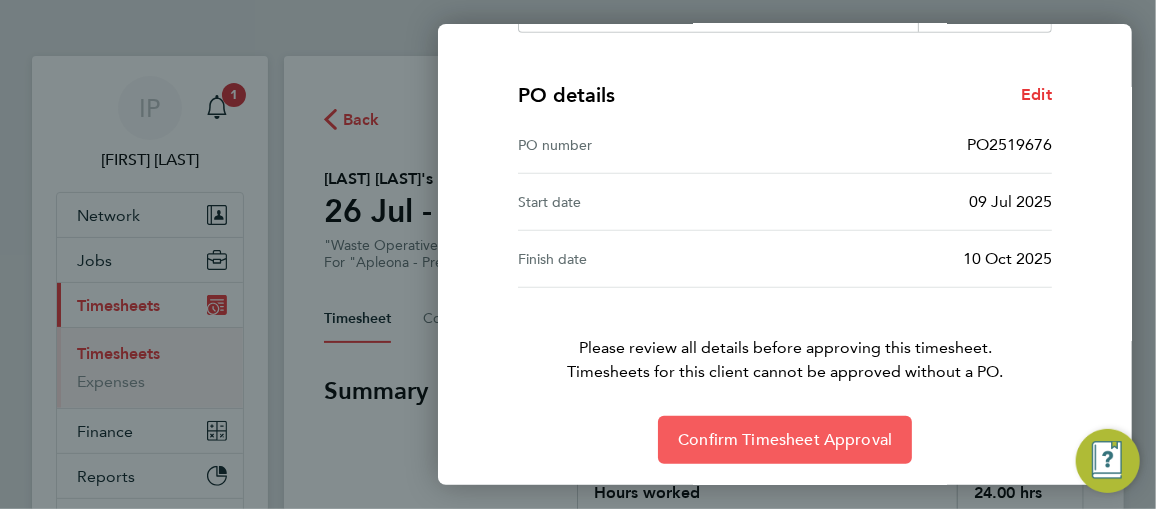click on "Confirm Timesheet Approval" 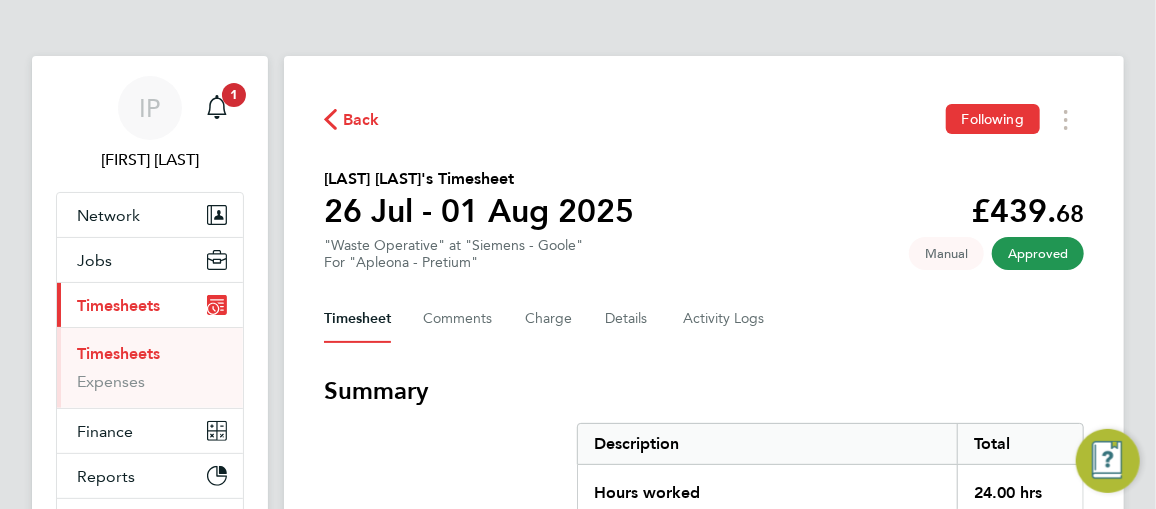 click on "Back" 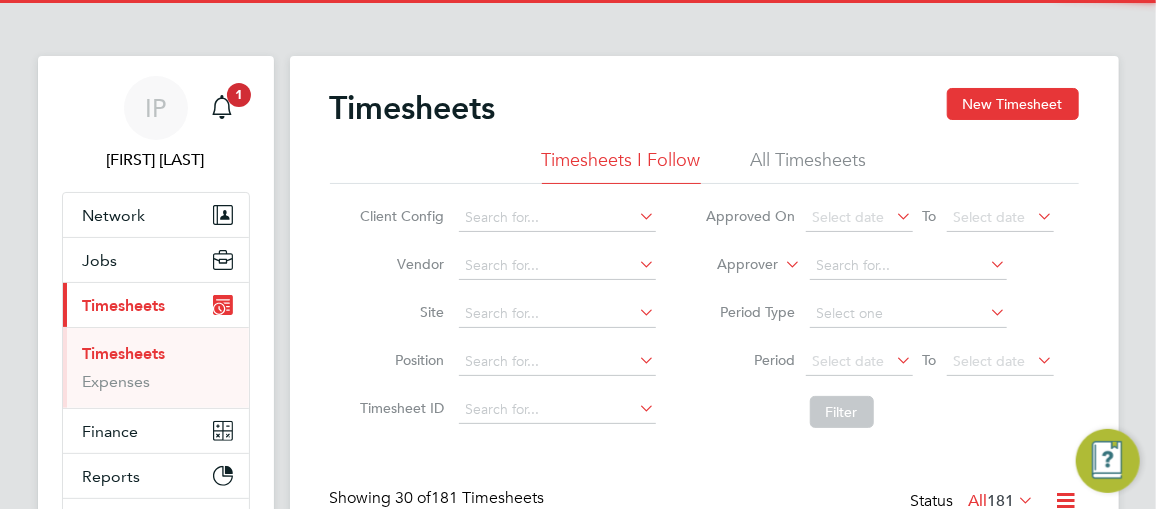 scroll, scrollTop: 10, scrollLeft: 10, axis: both 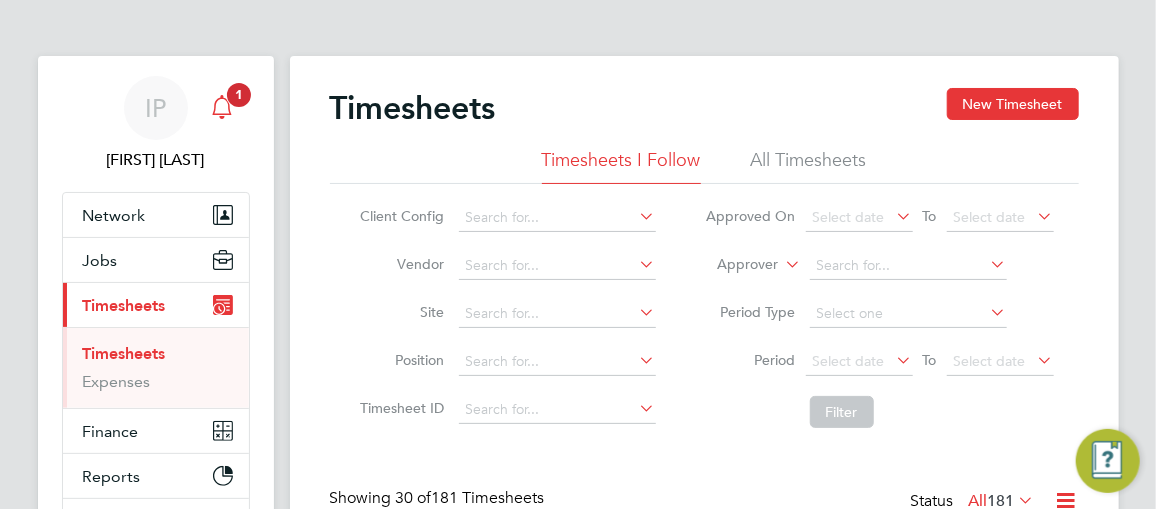 click on "1" at bounding box center (239, 95) 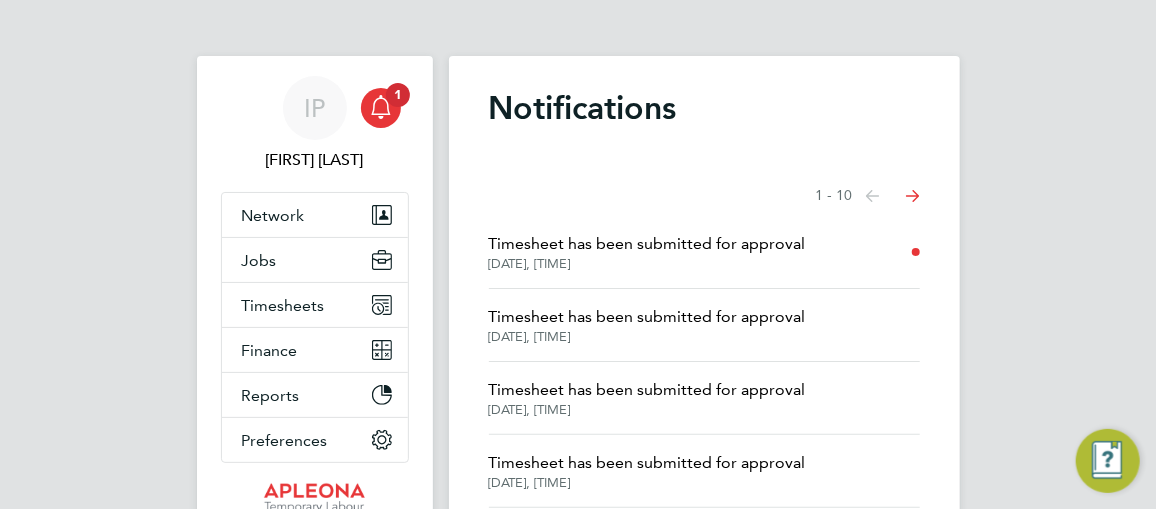 click on "Timesheet  has been submitted for approval" 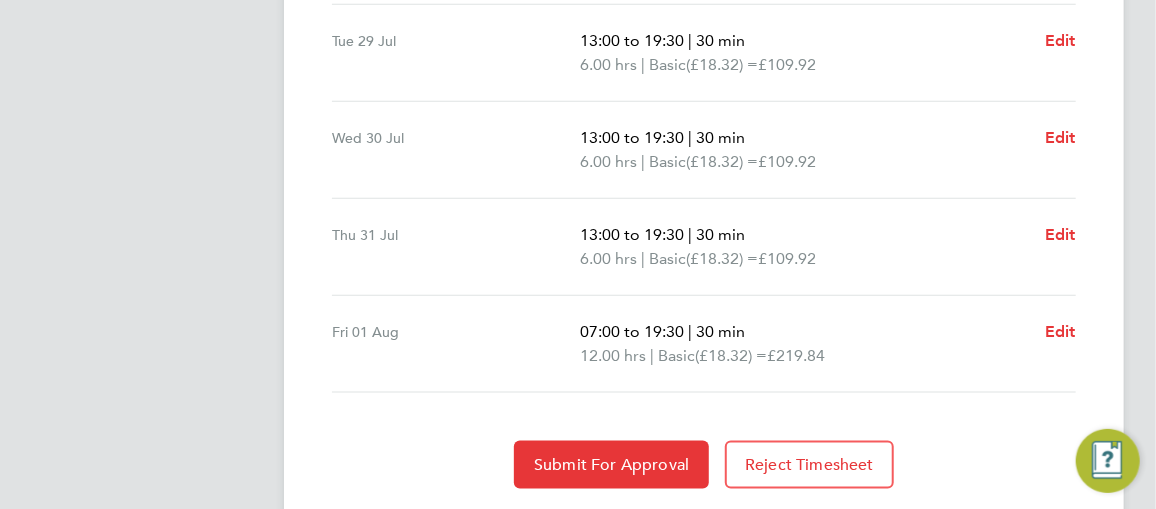 scroll, scrollTop: 931, scrollLeft: 0, axis: vertical 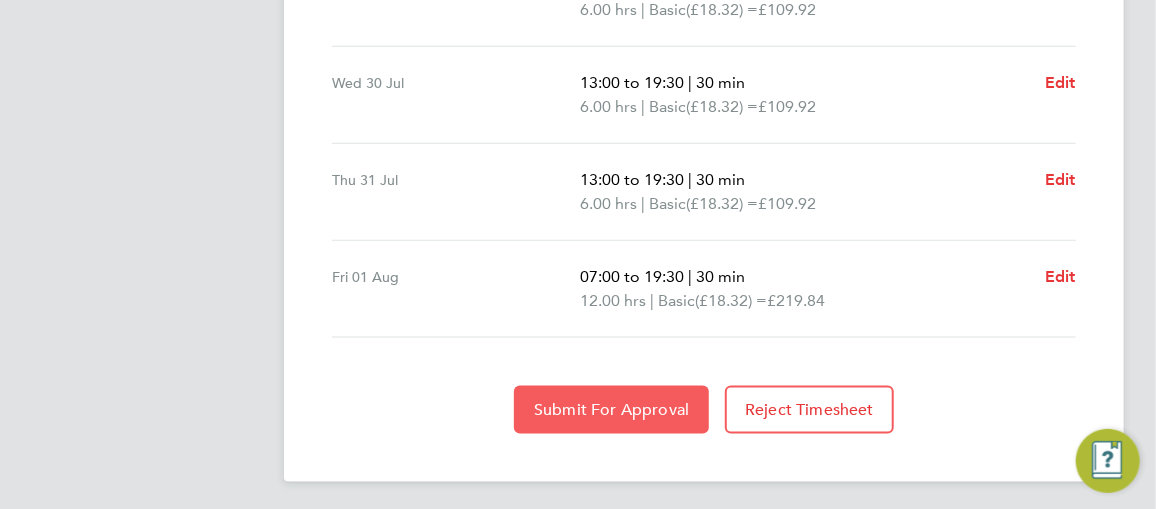 click on "Submit For Approval" 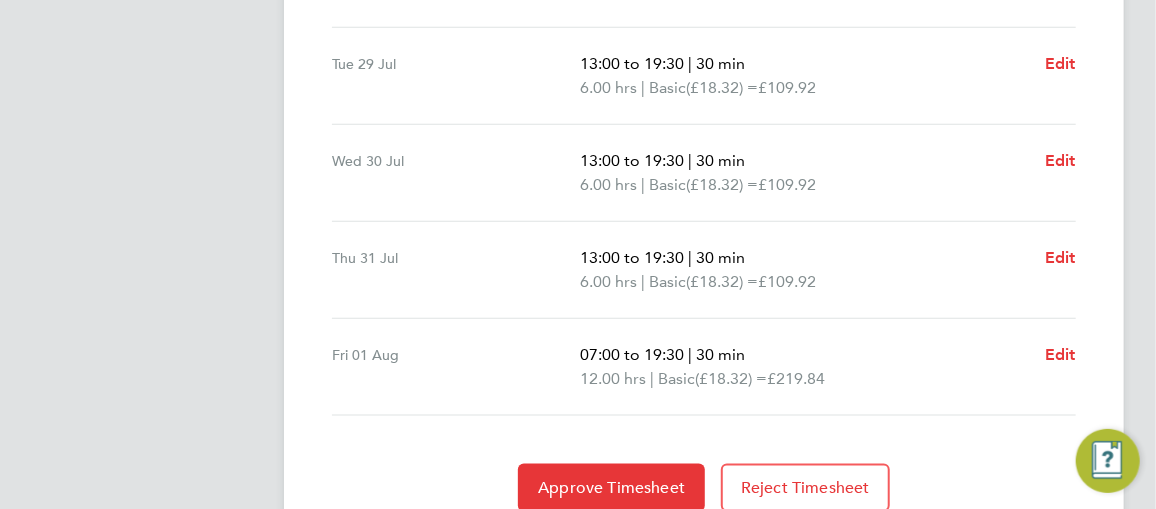 scroll, scrollTop: 931, scrollLeft: 0, axis: vertical 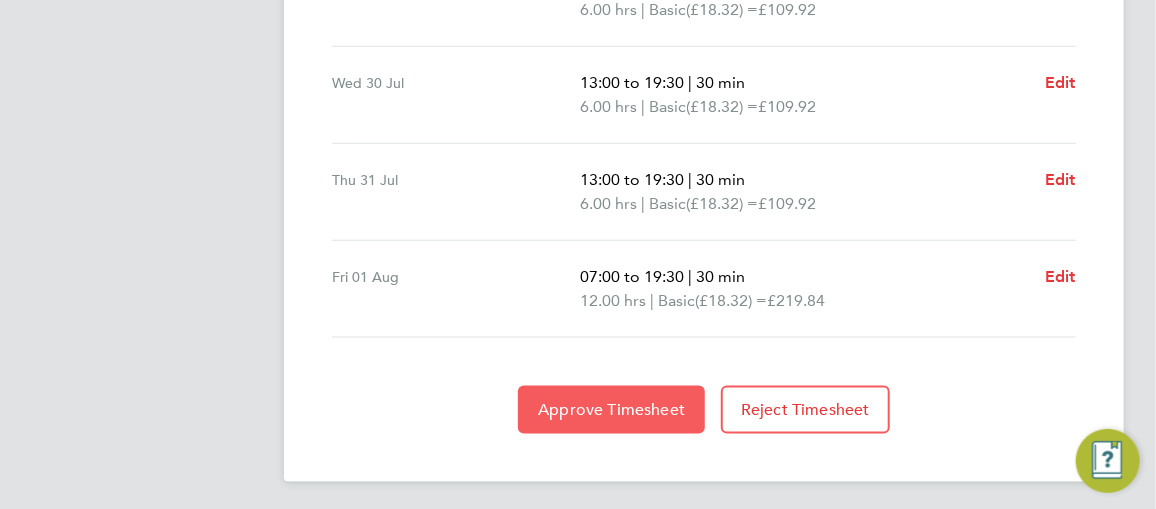 click on "Approve Timesheet" 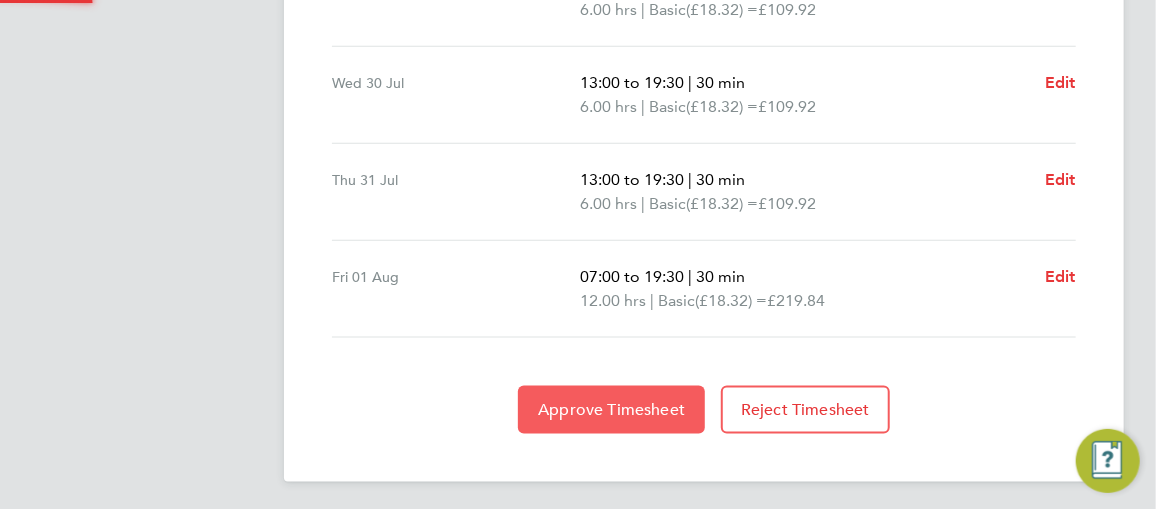 scroll, scrollTop: 0, scrollLeft: 0, axis: both 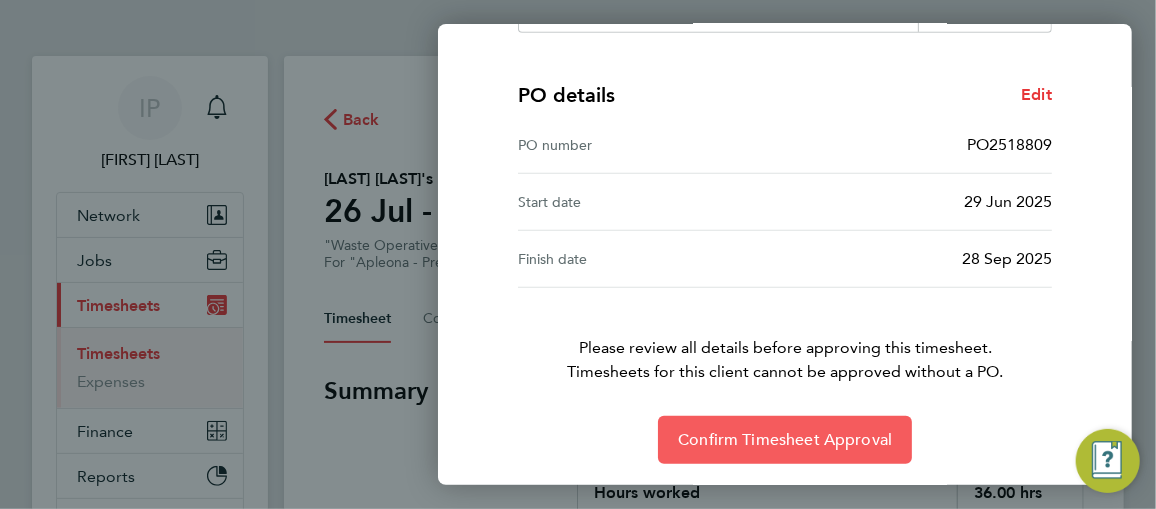 click on "Confirm Timesheet Approval" 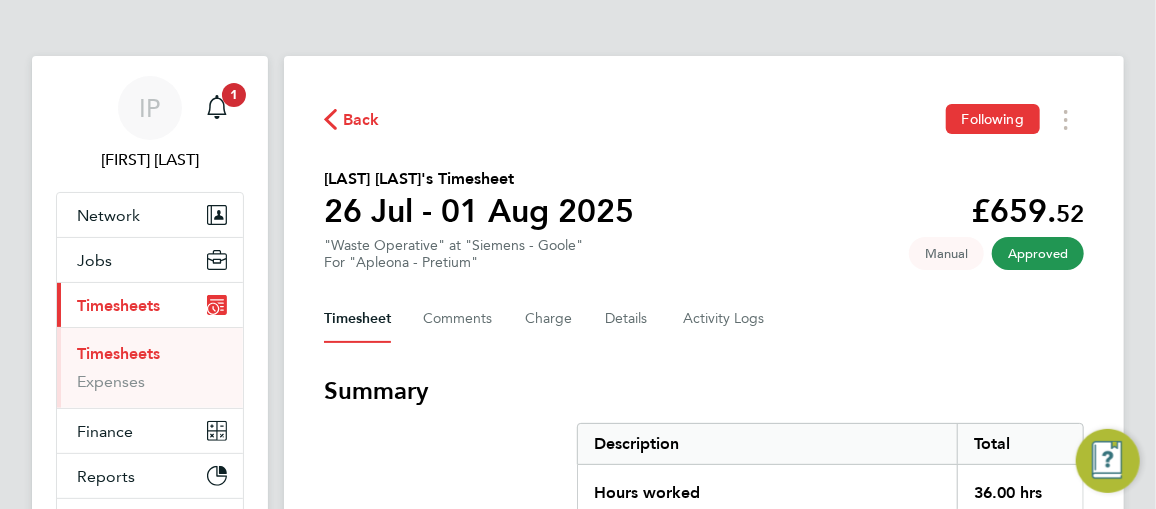 click on "Back" 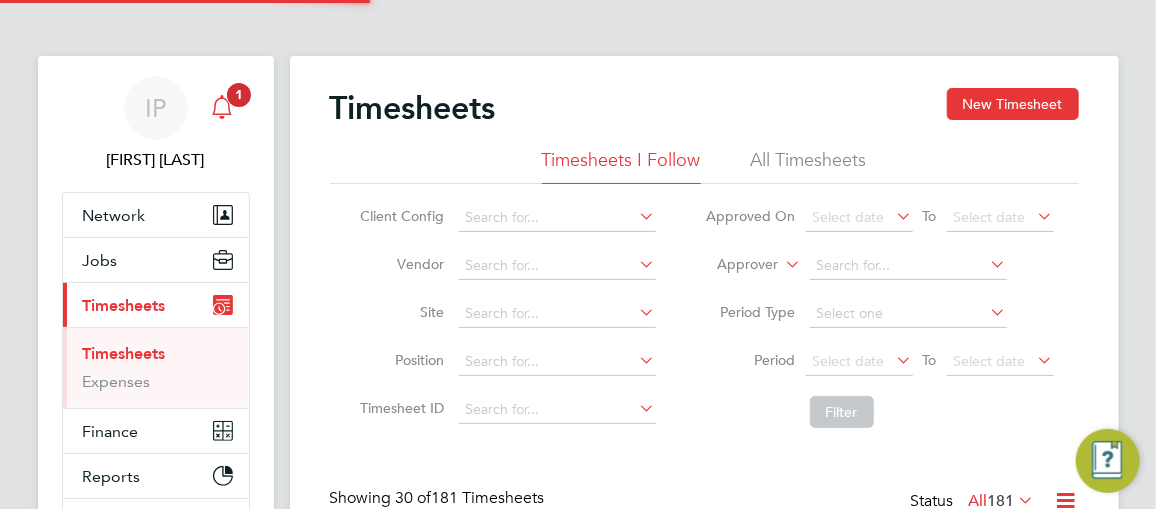 scroll, scrollTop: 10, scrollLeft: 10, axis: both 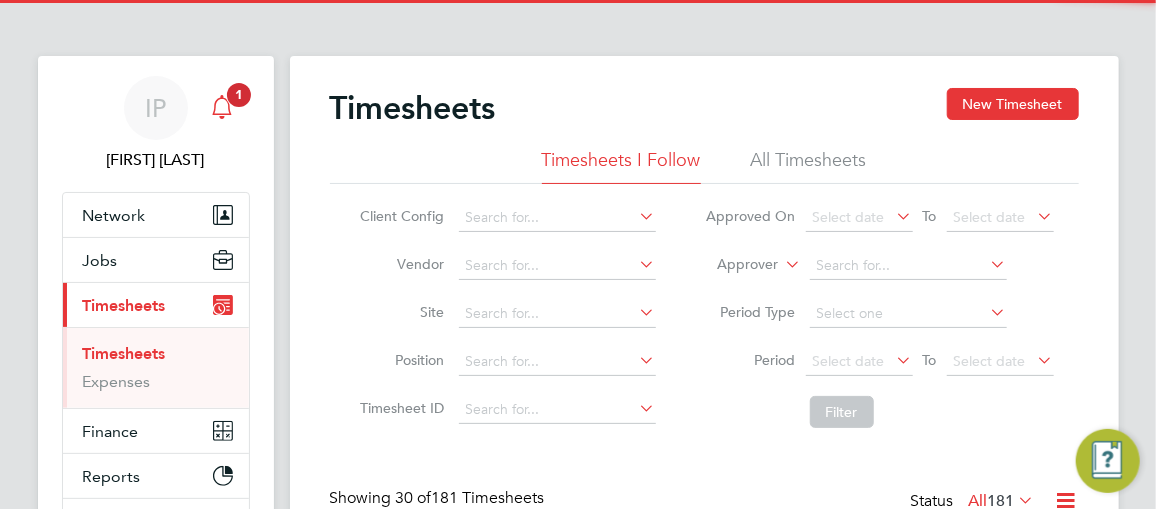 click 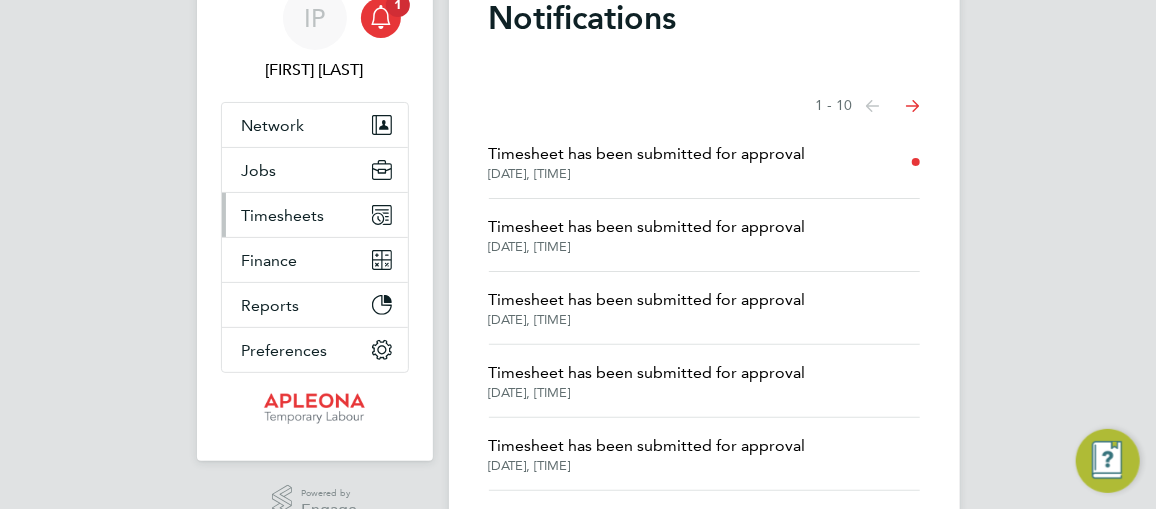 click on "Timesheets" at bounding box center [283, 215] 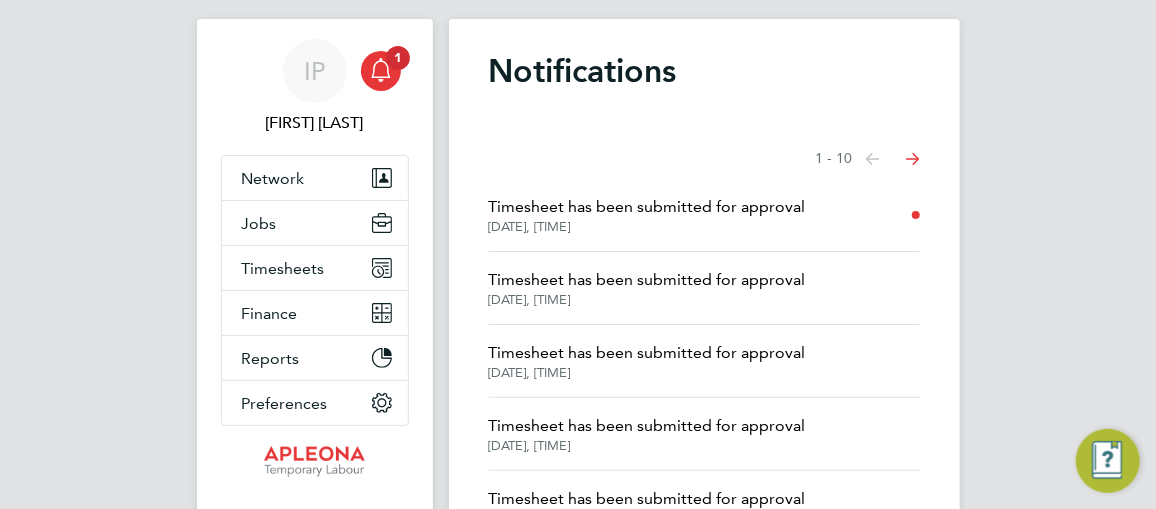 scroll, scrollTop: 0, scrollLeft: 0, axis: both 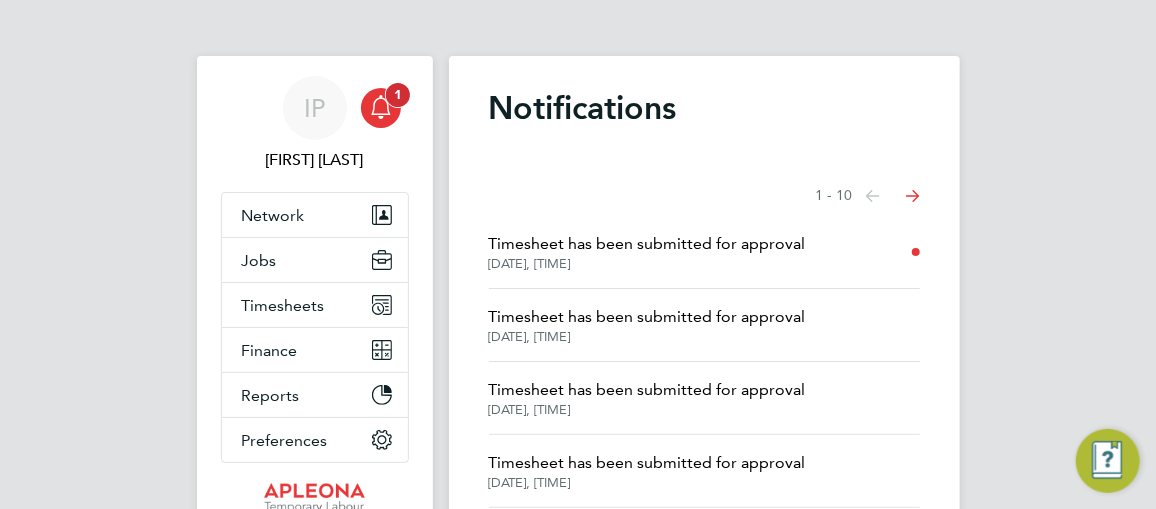 click 